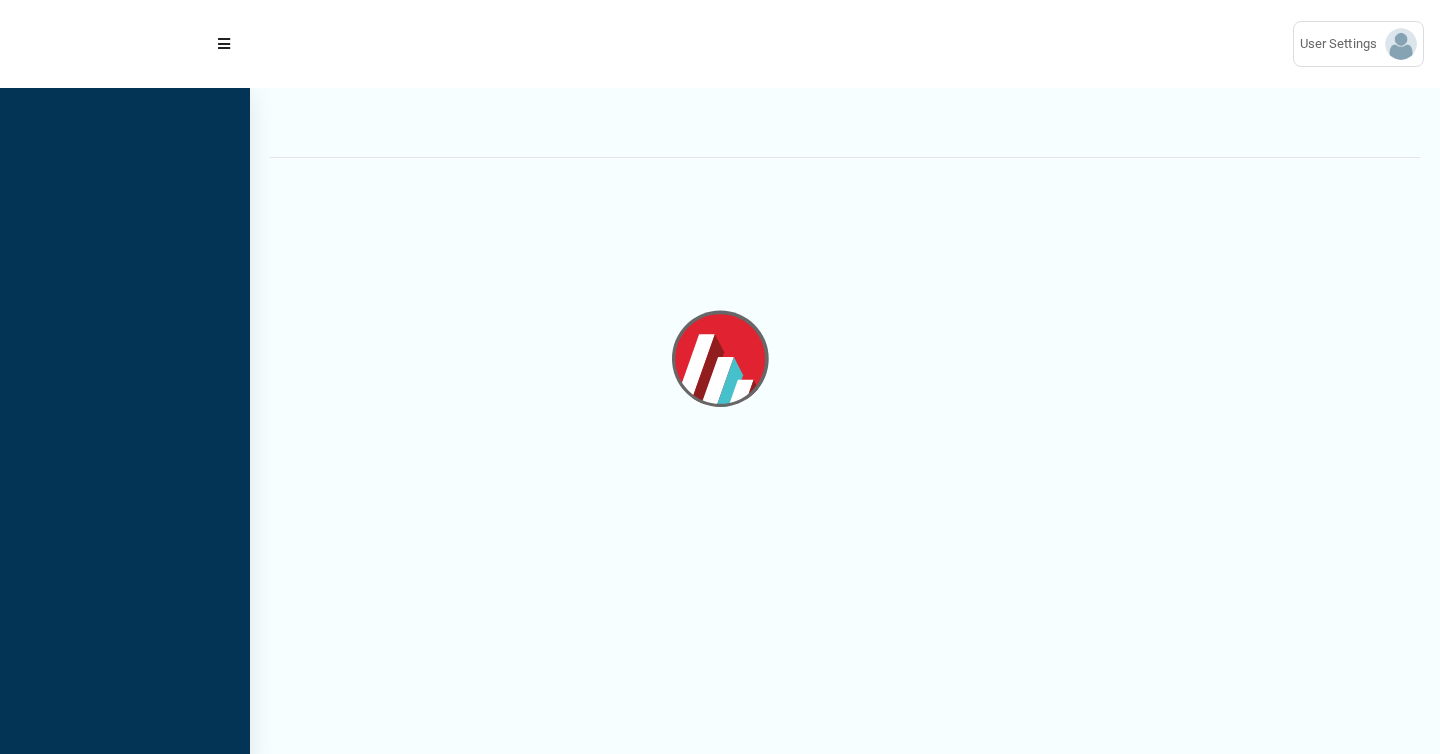 scroll, scrollTop: 0, scrollLeft: 0, axis: both 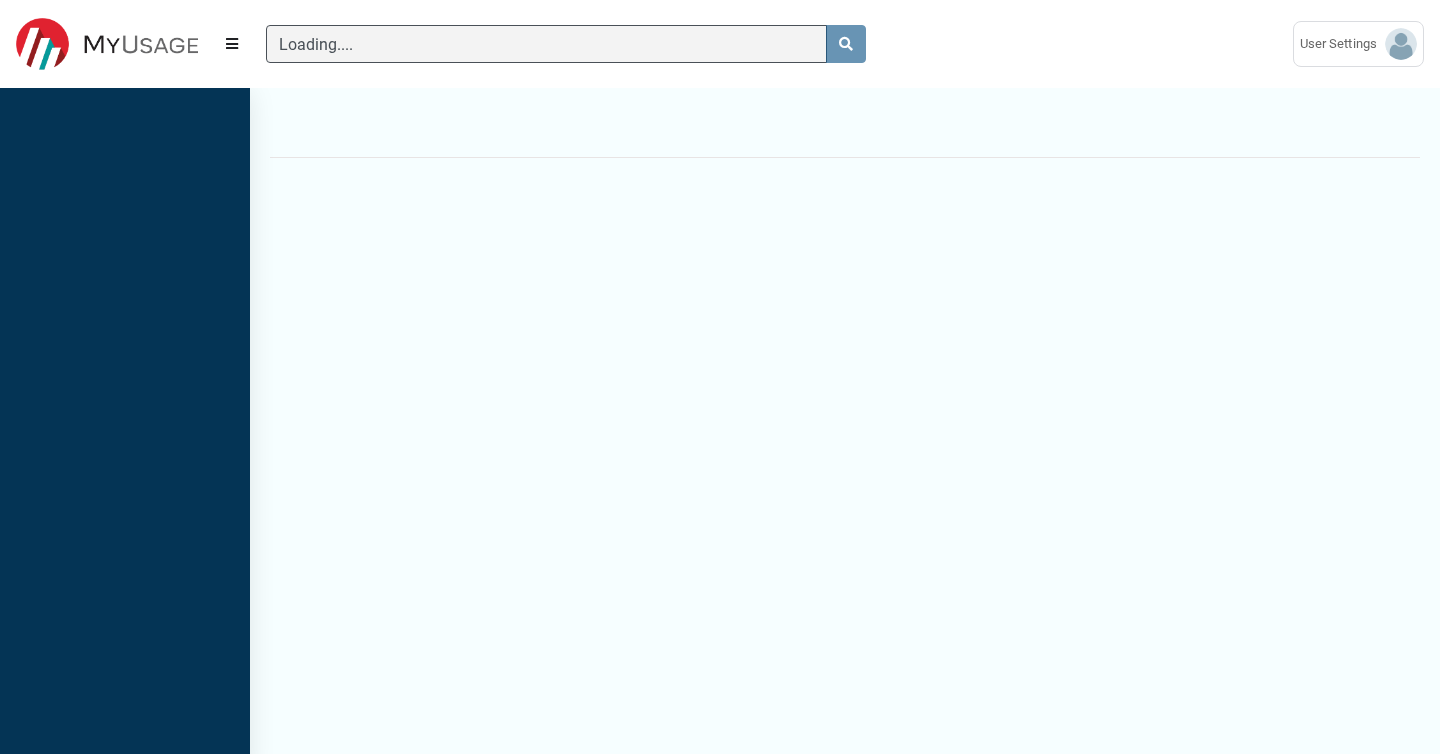 type 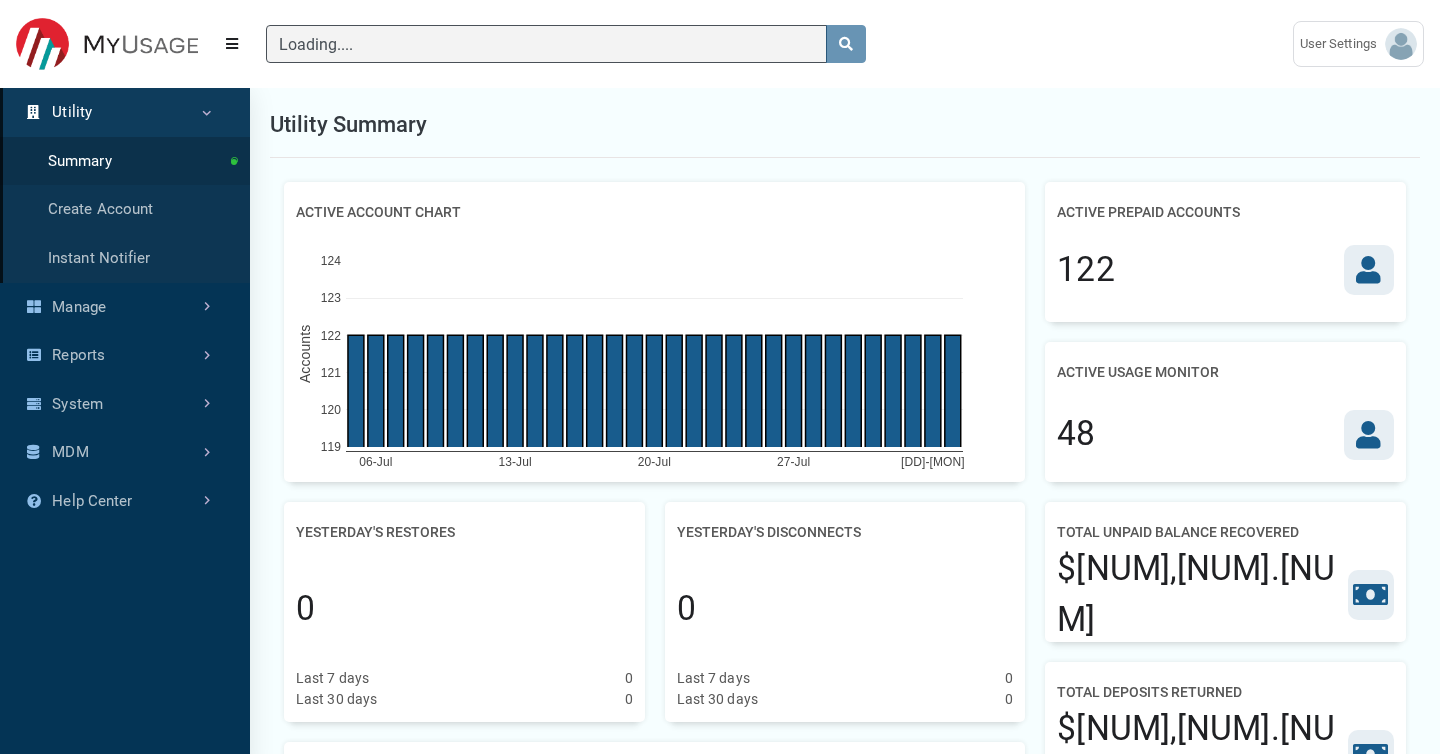 type 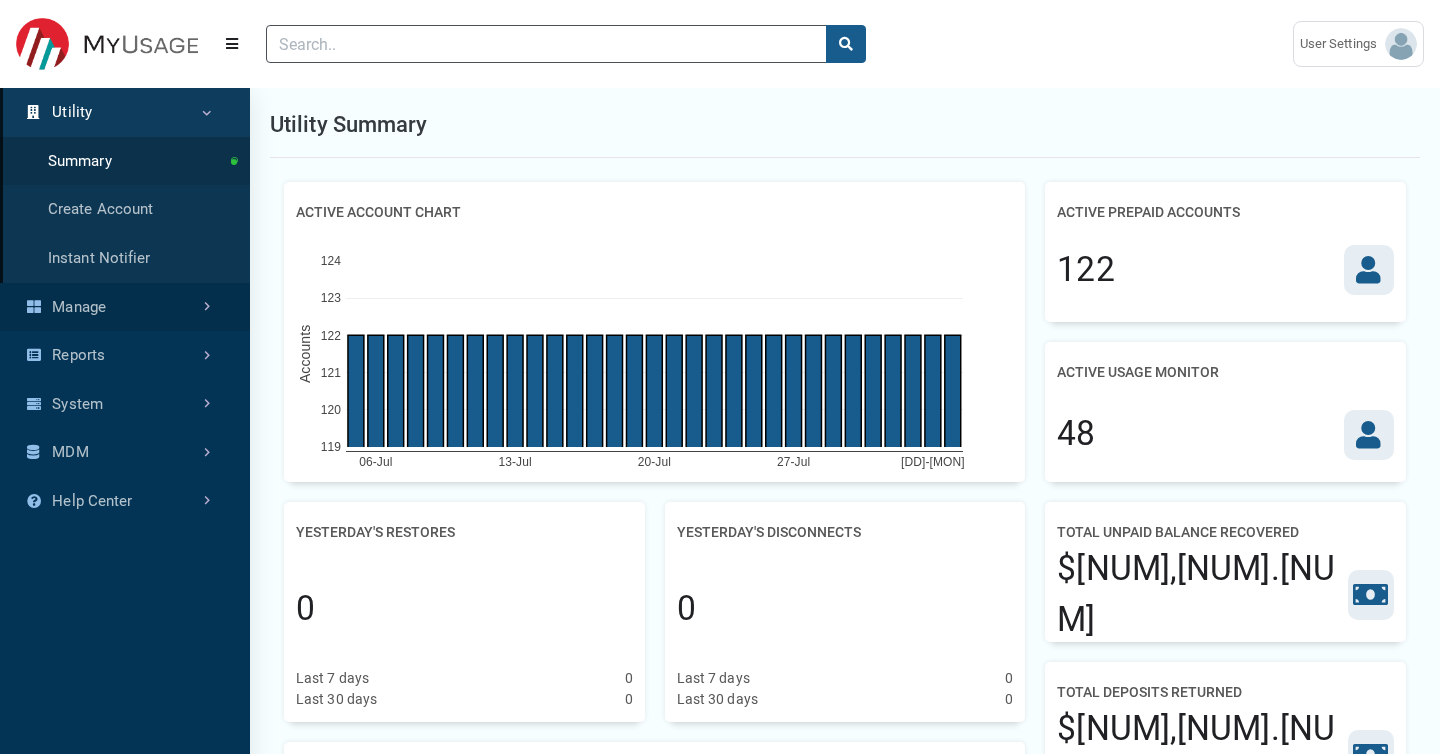 click on "Manage" at bounding box center [125, 307] 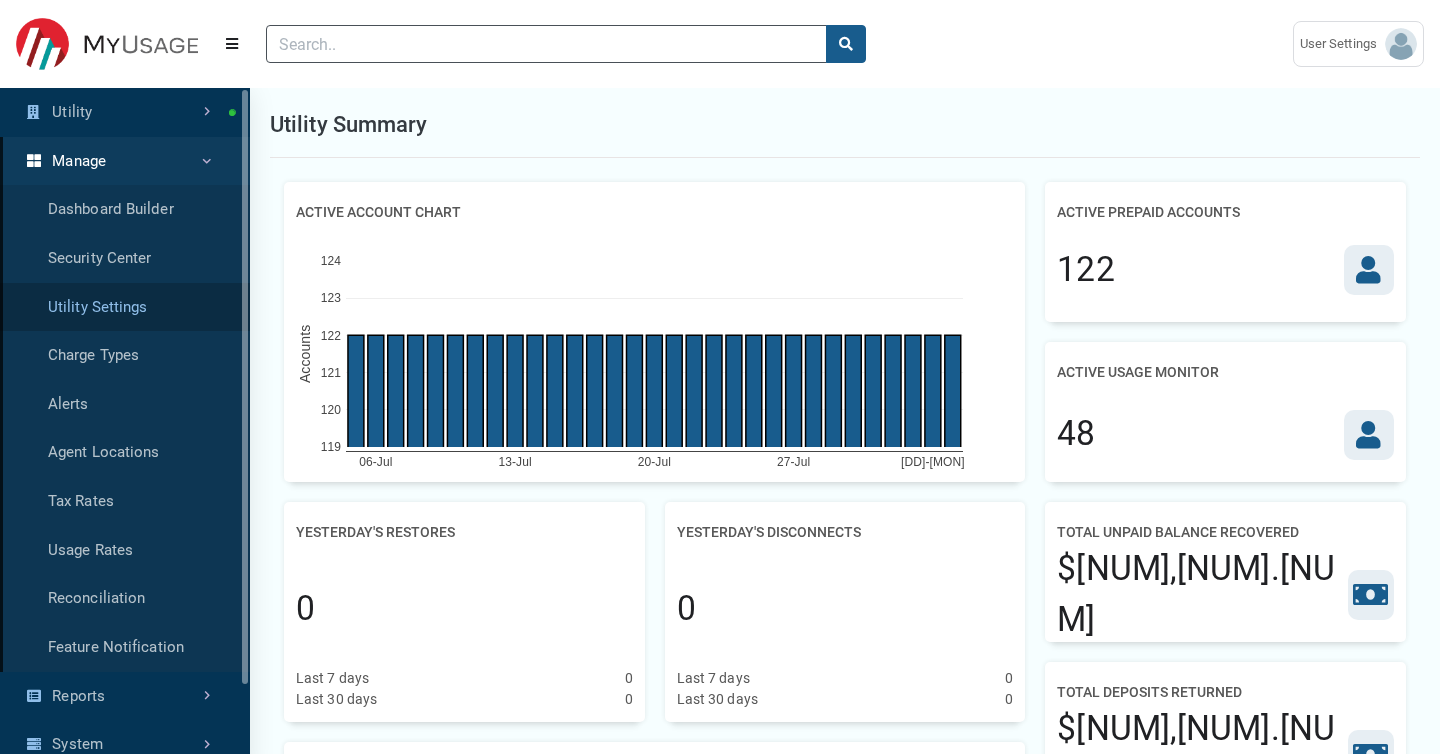 click on "Utility Settings" at bounding box center [125, 307] 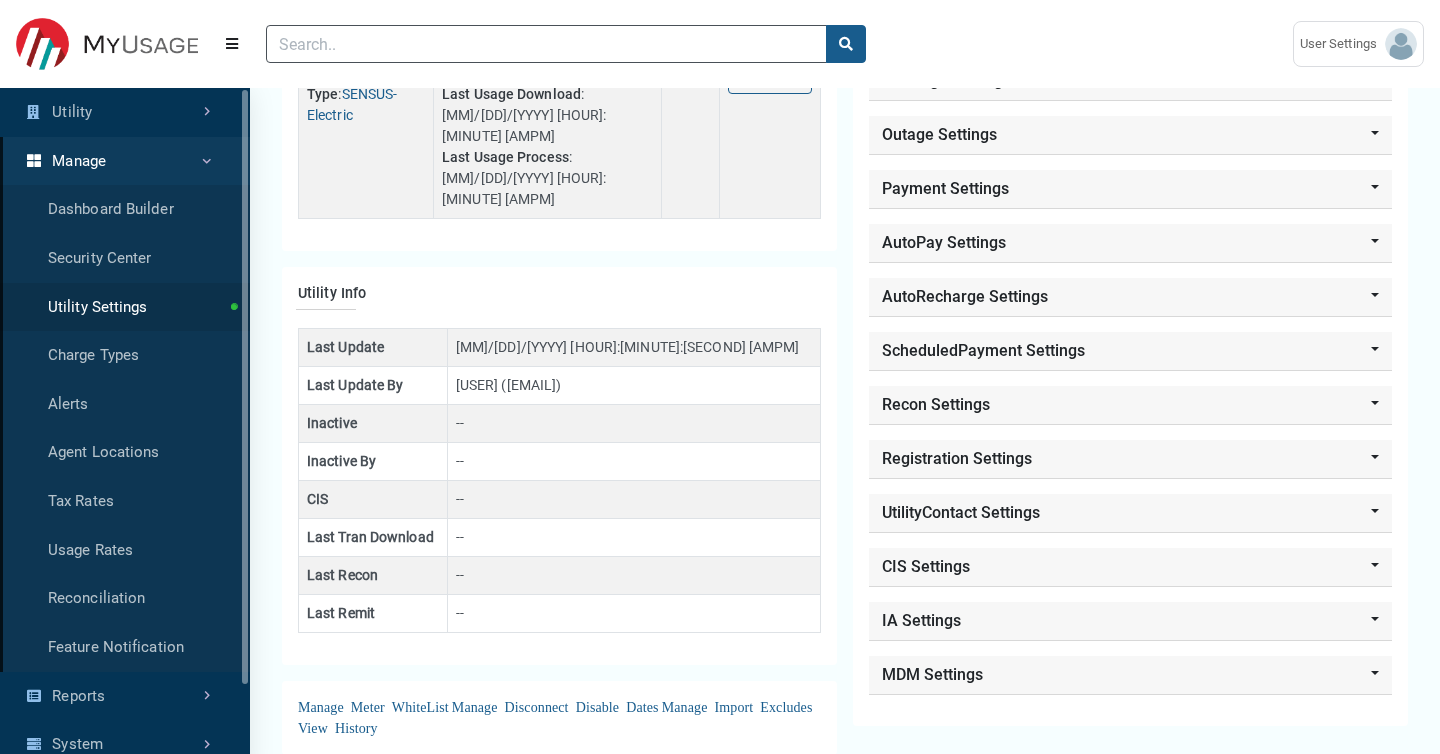 scroll, scrollTop: 595, scrollLeft: 0, axis: vertical 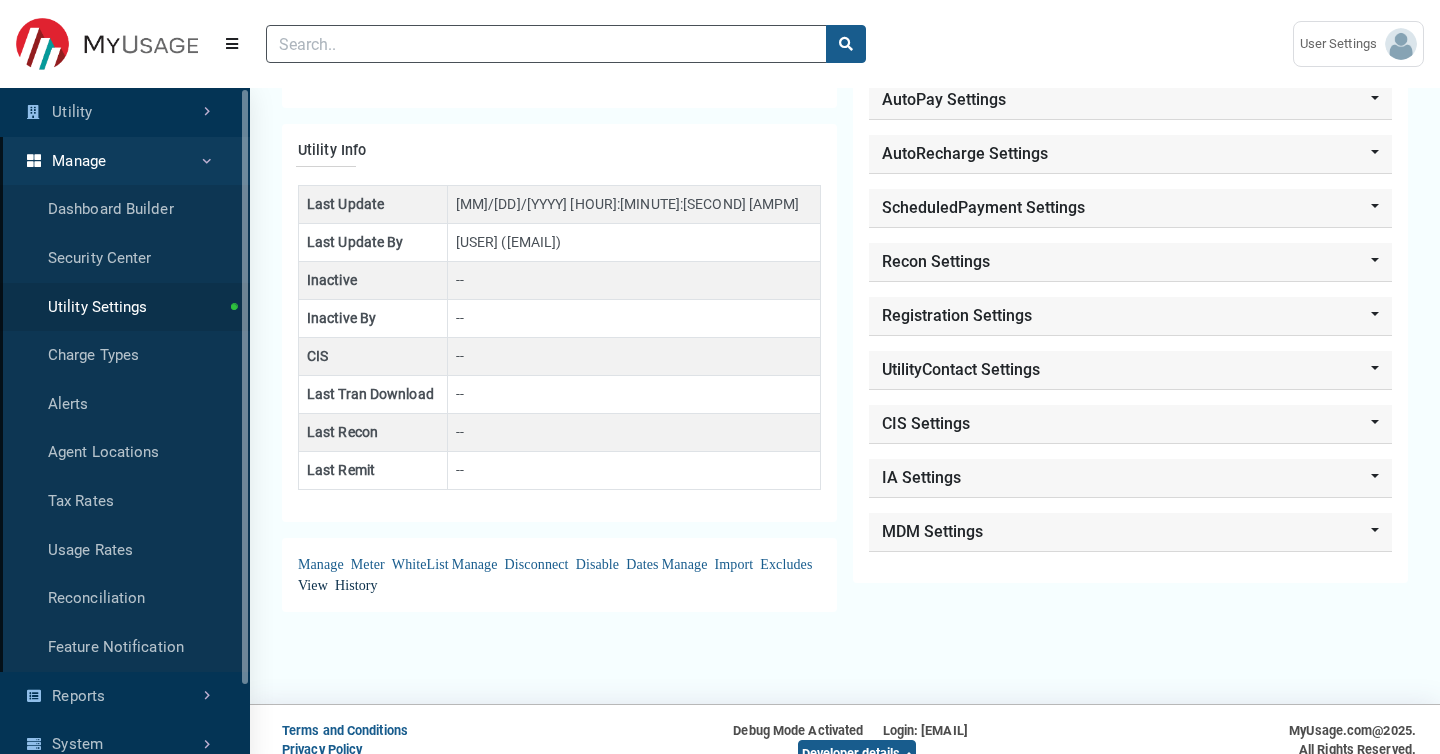 click on "View History" at bounding box center (338, 585) 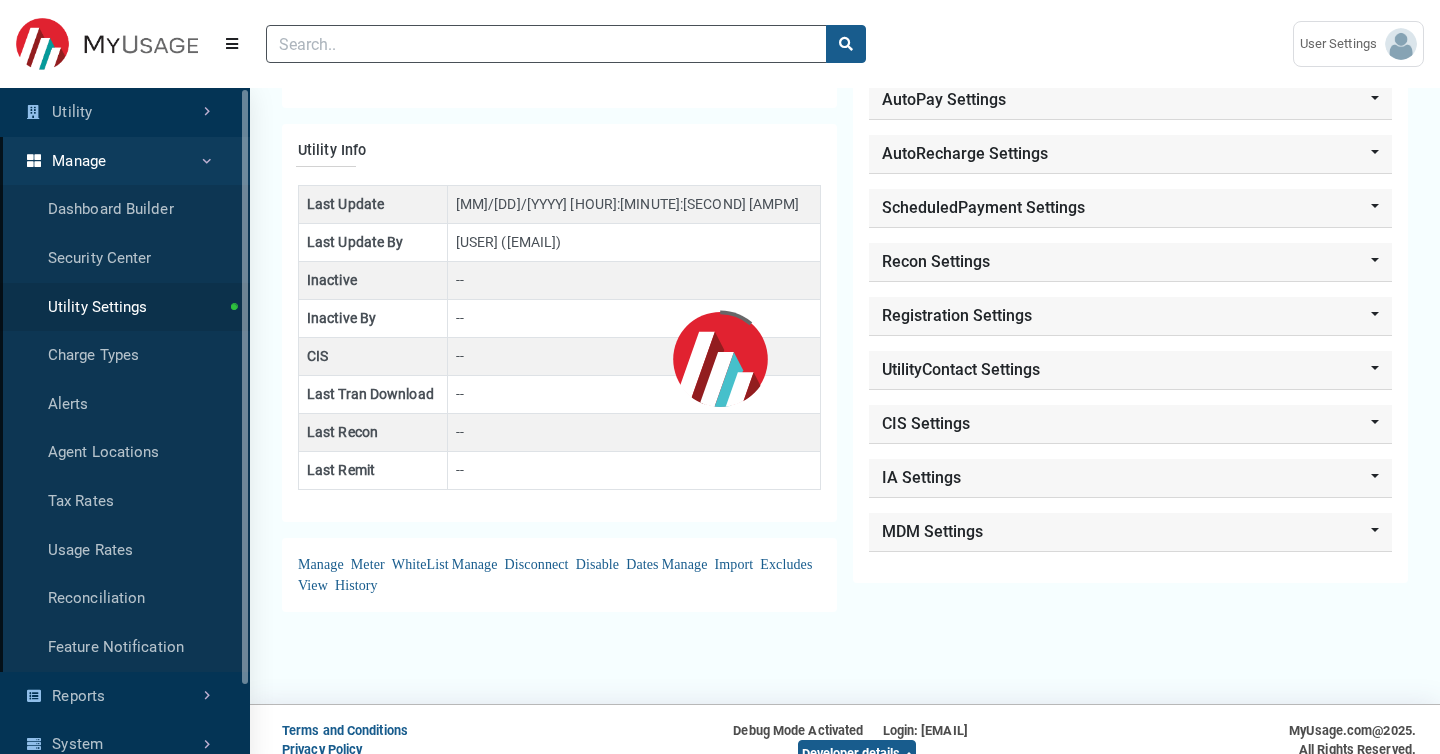 scroll, scrollTop: 0, scrollLeft: 0, axis: both 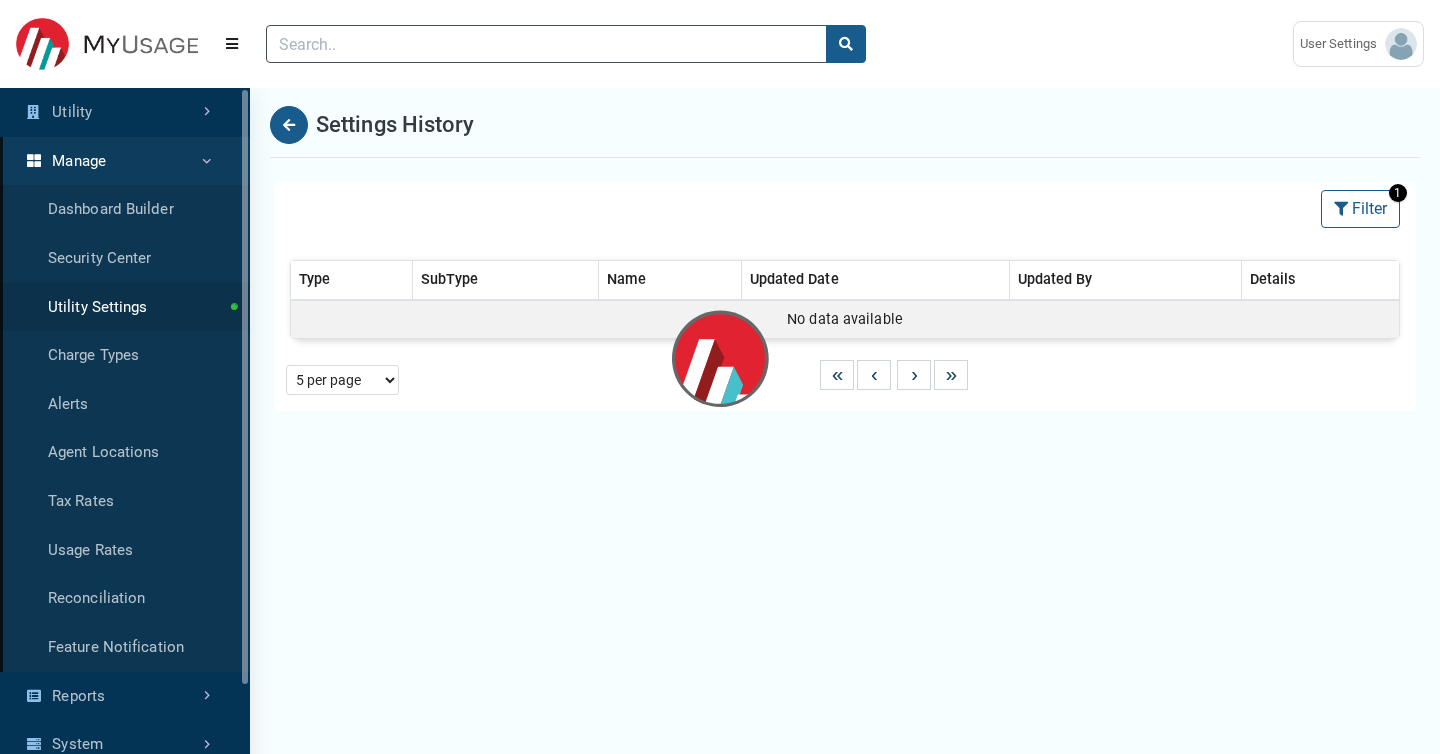 select on "25 per page" 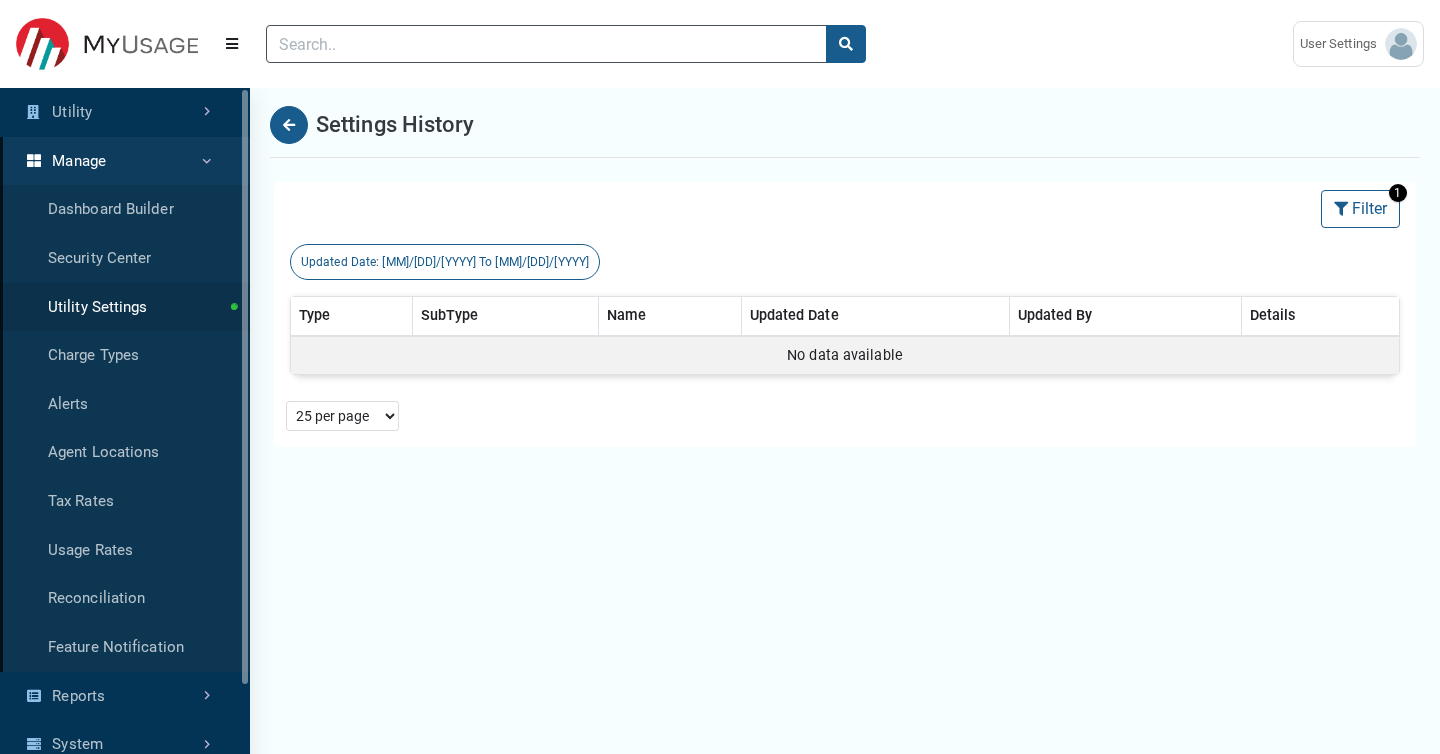 click on "Updated Date:
[MM]/[DD]/[YYYY]  To
[MM]/[DD]/[YYYY]" at bounding box center [445, 262] 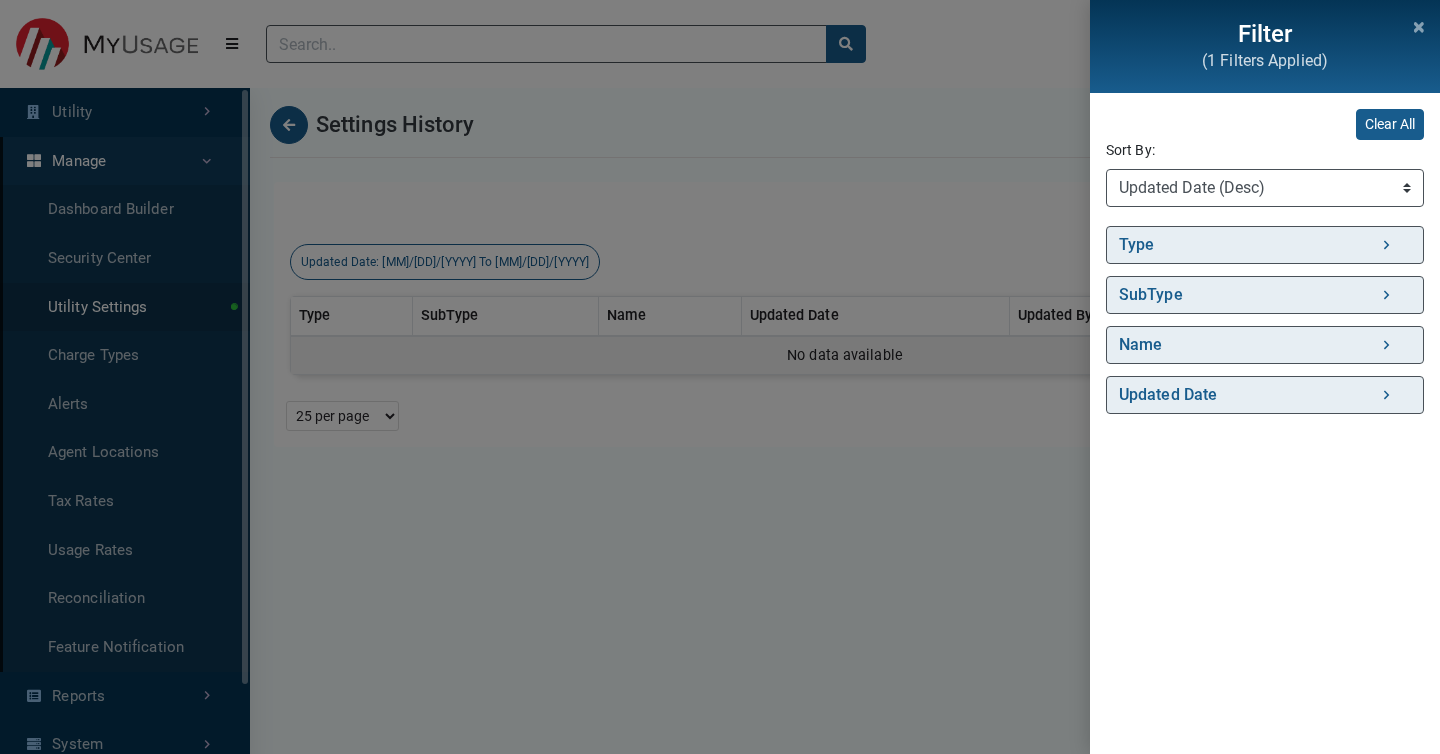 click on "Filter
(1 Filters Applied)
Clear All
Sort By:
Sort By
Type  (Asc)
Type  (Desc)
SubType  (Asc)
SubType  (Desc)
Name  (Asc)
Name  (Desc)
Updated Date  (Asc)
Updated Date  (Desc)
Type" at bounding box center [720, 377] 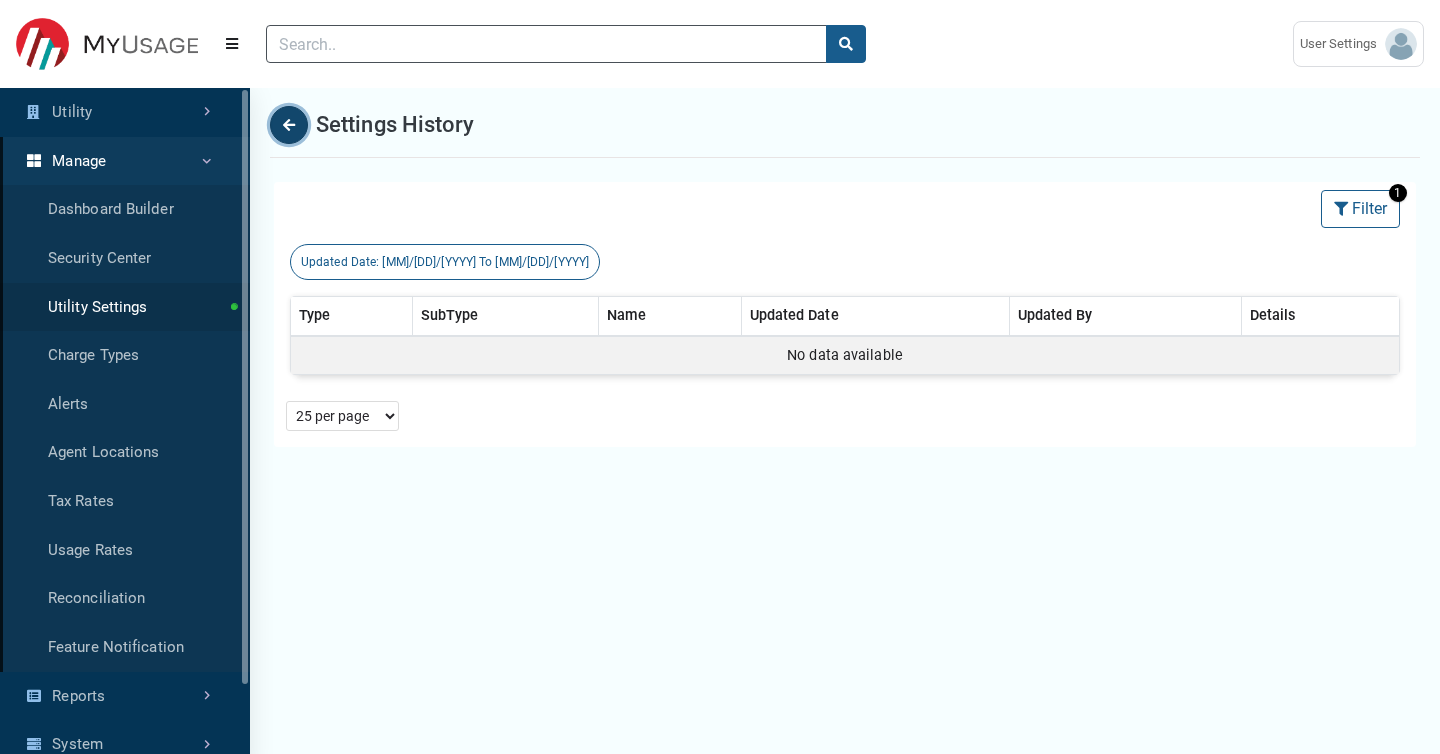 click at bounding box center (289, 125) 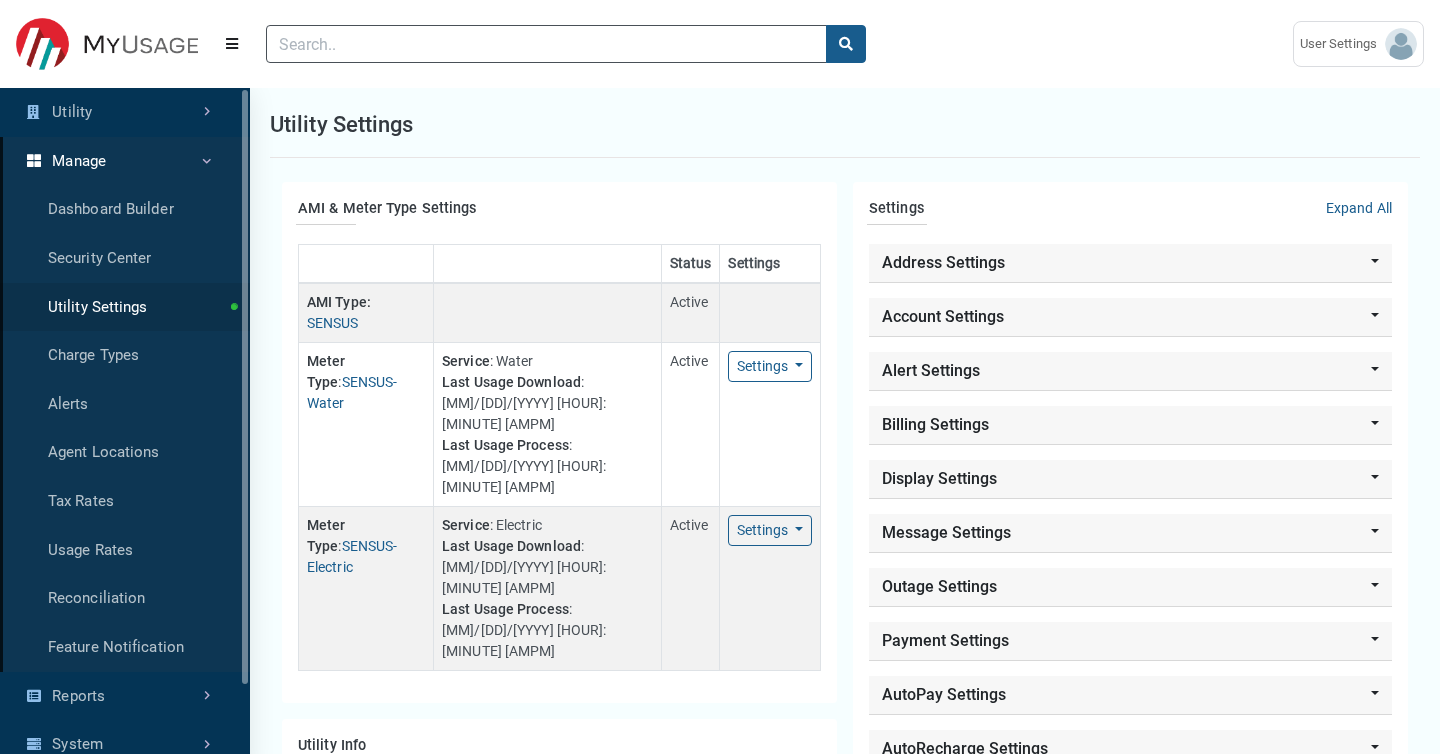 click on "Manage" at bounding box center [125, 161] 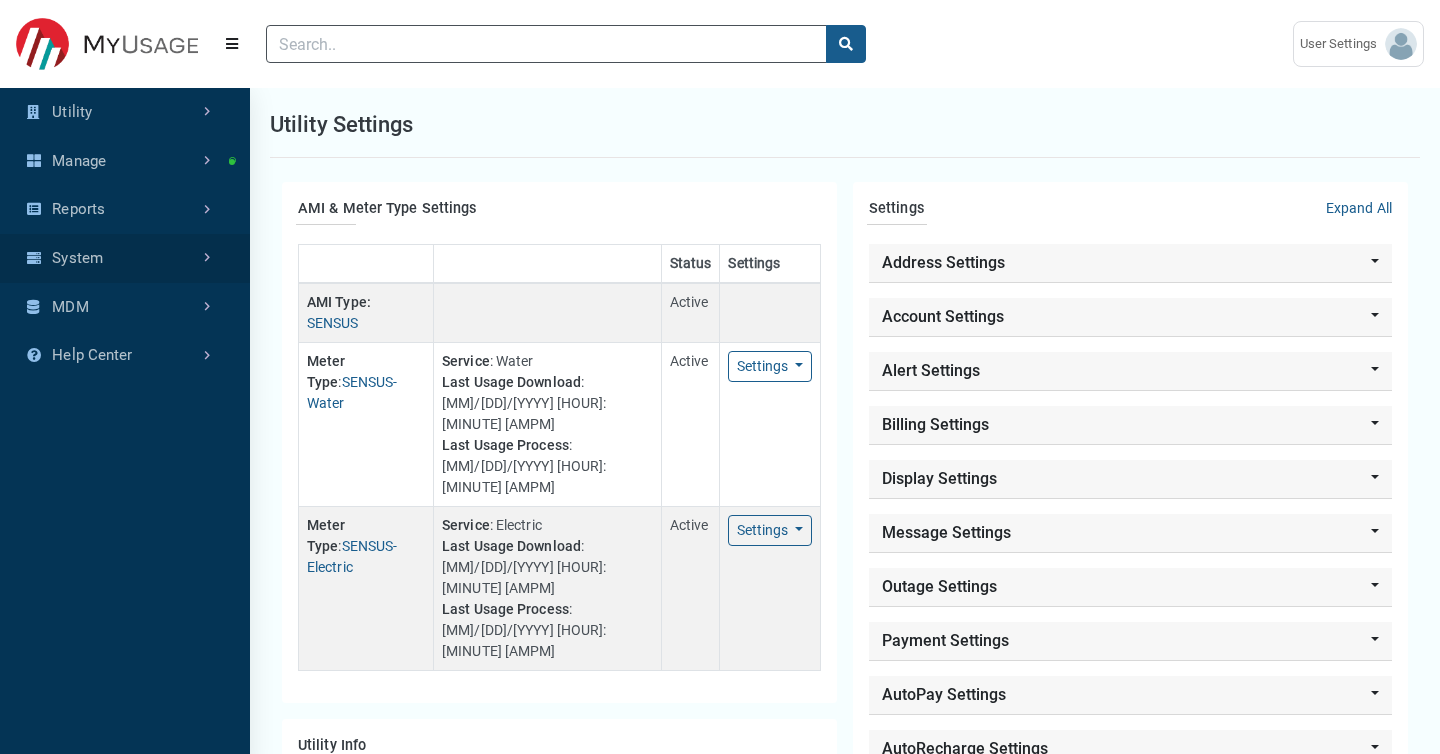 click on "System" at bounding box center [125, 258] 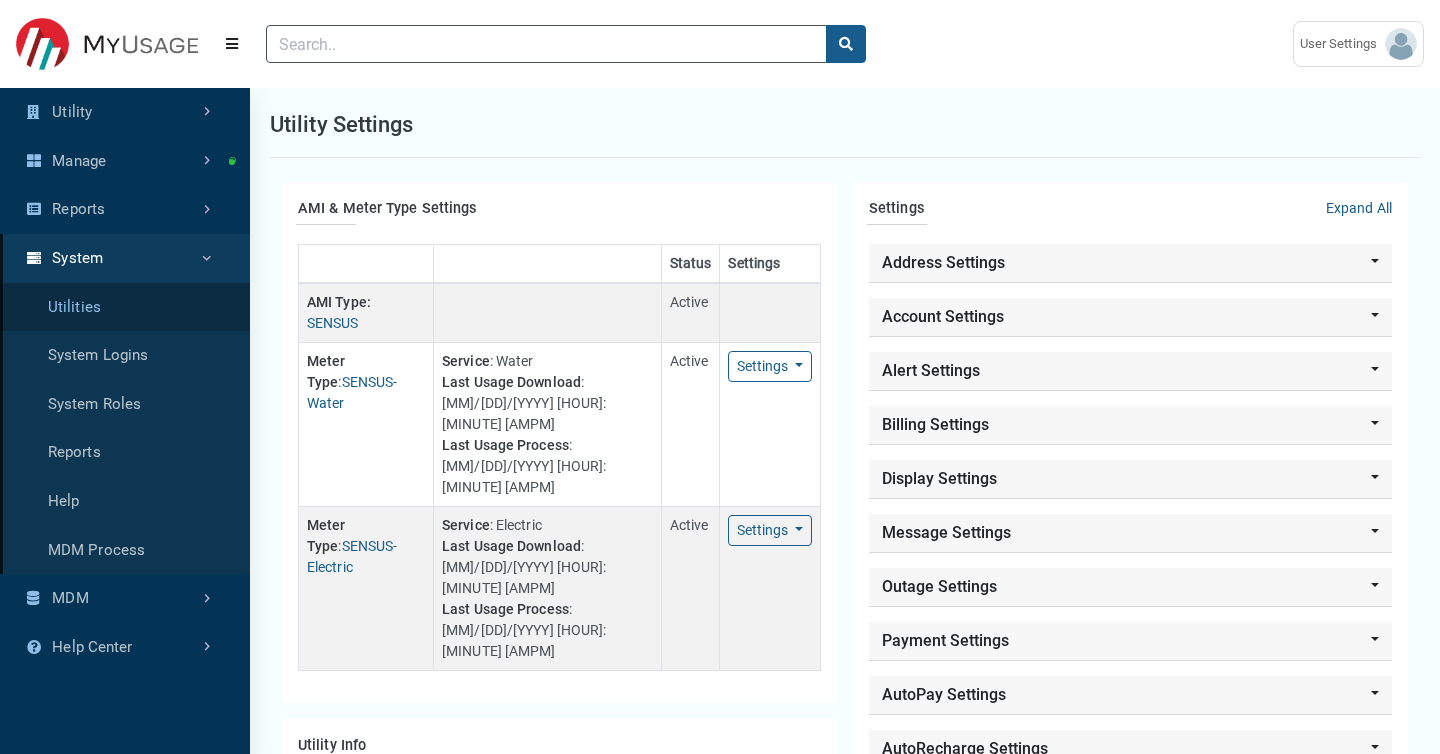 click on "Utilities" at bounding box center (125, 307) 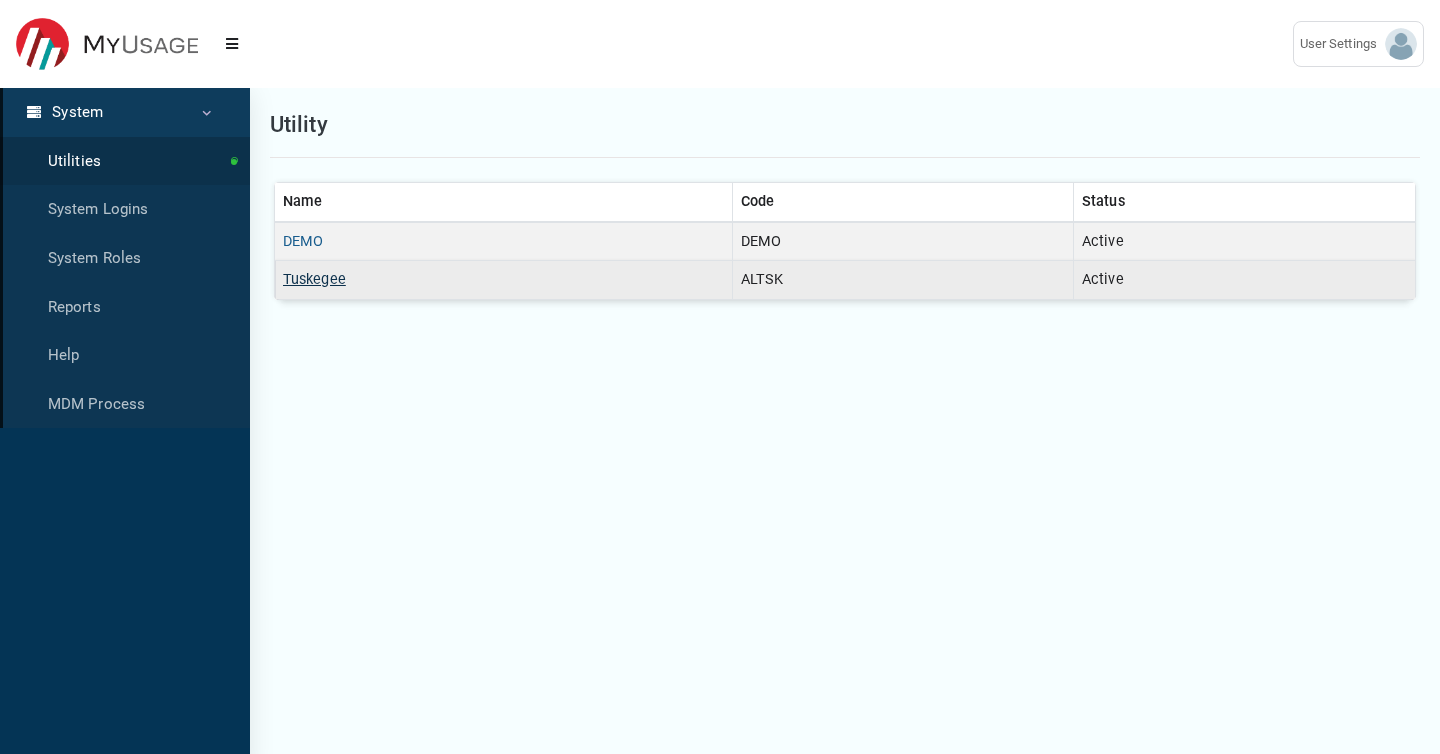 click on "Tuskegee" at bounding box center (314, 279) 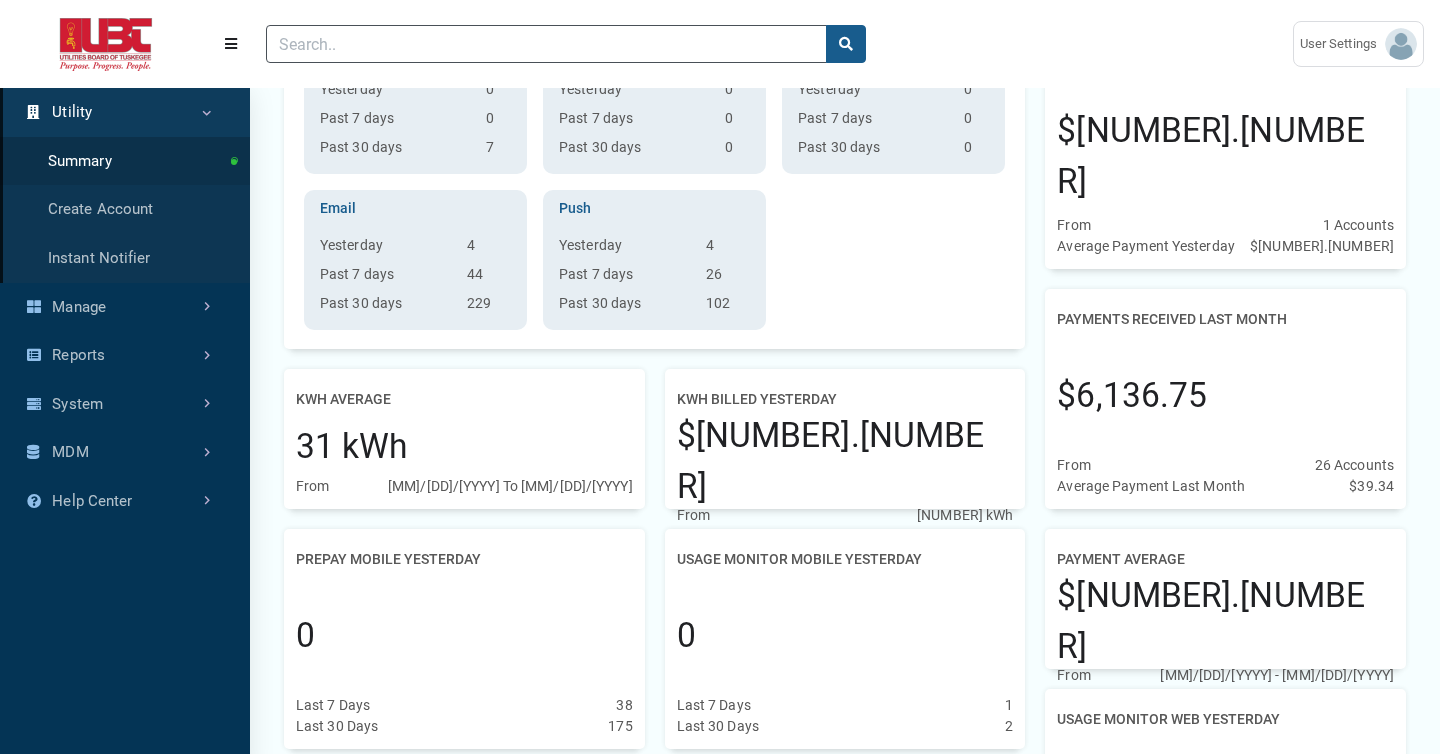 scroll, scrollTop: 213, scrollLeft: 0, axis: vertical 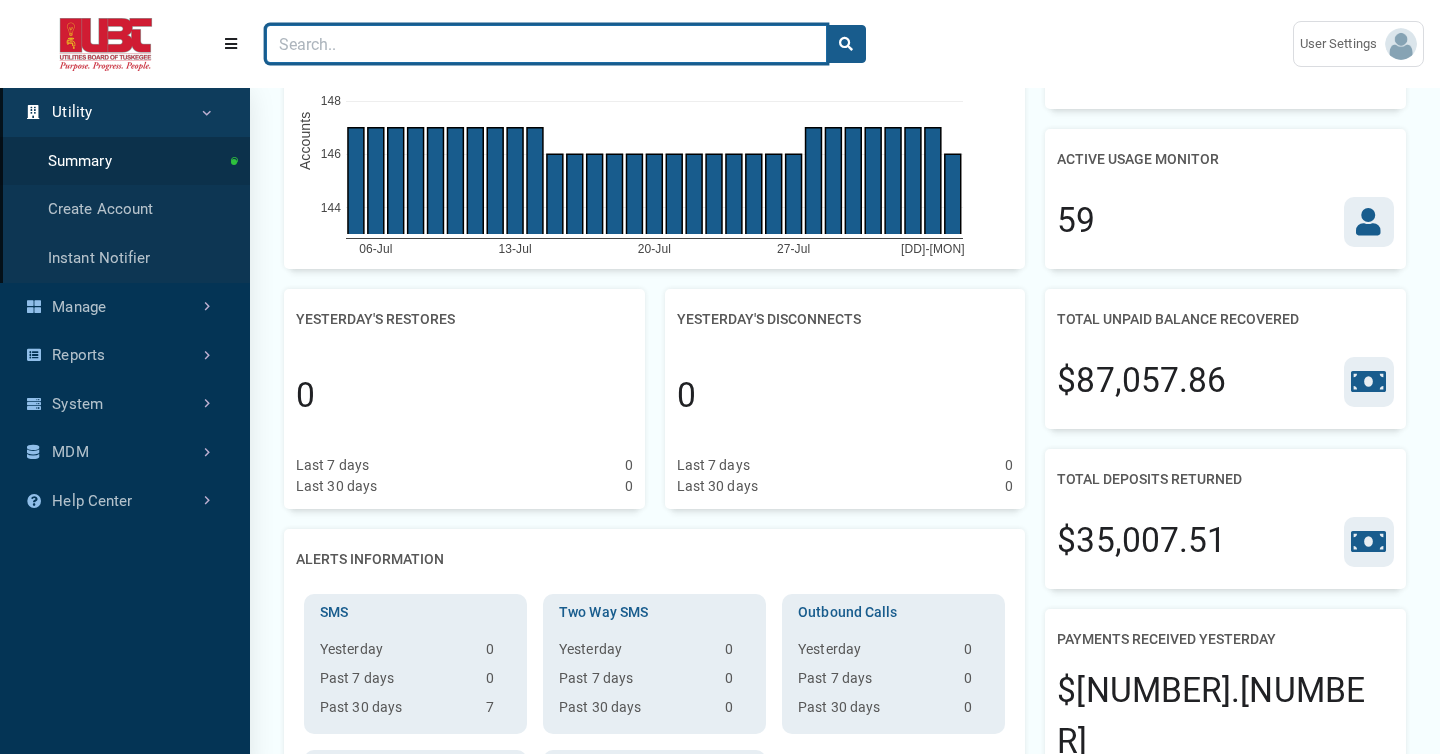 click at bounding box center (546, 44) 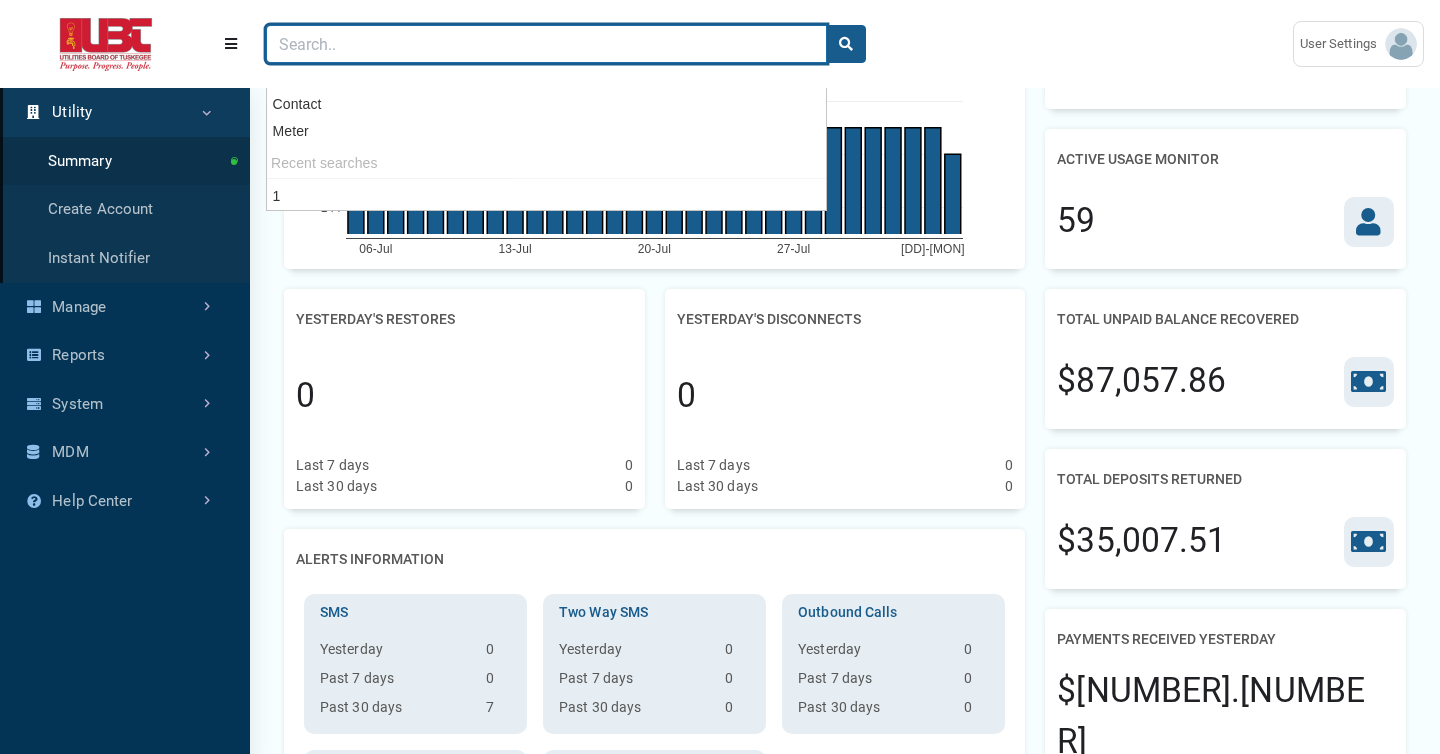 paste on "testdisconnect2" 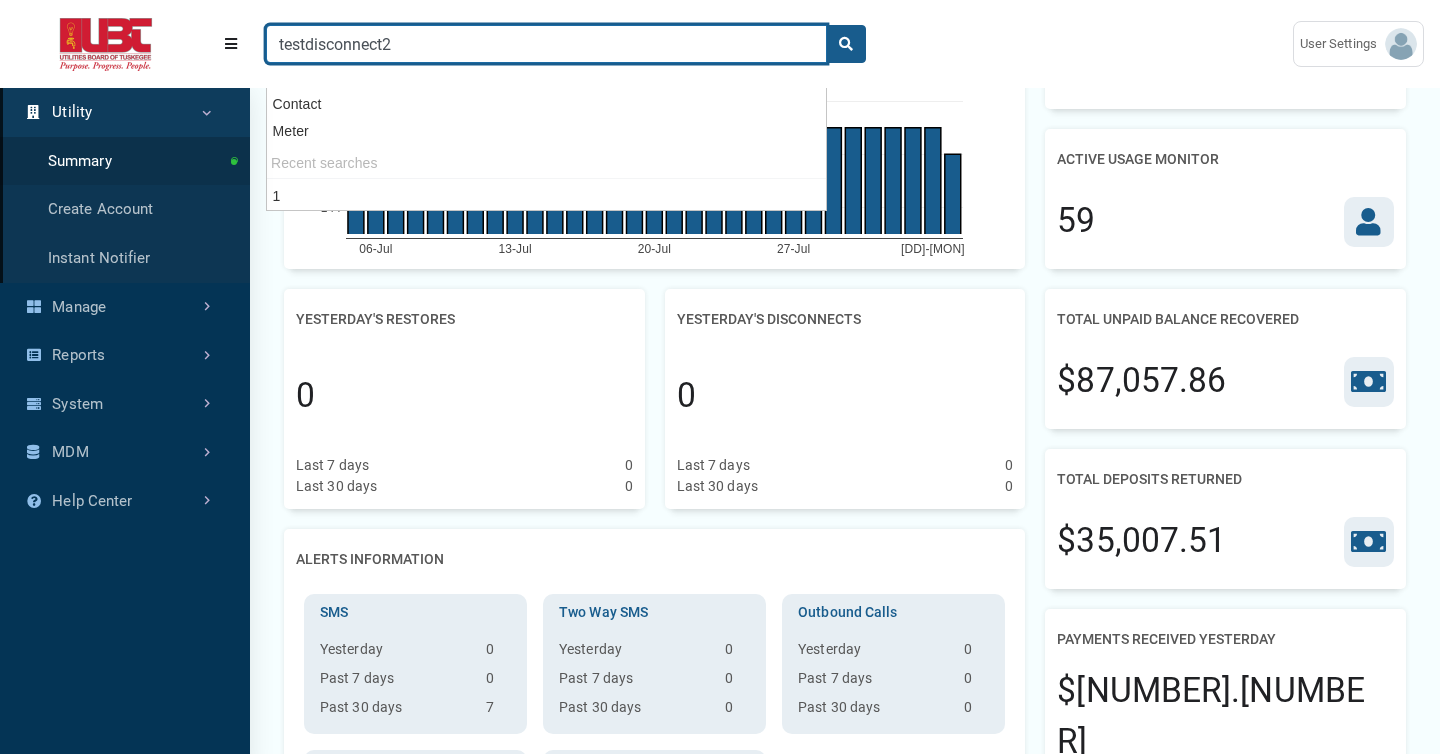 type on "testdisconnect2" 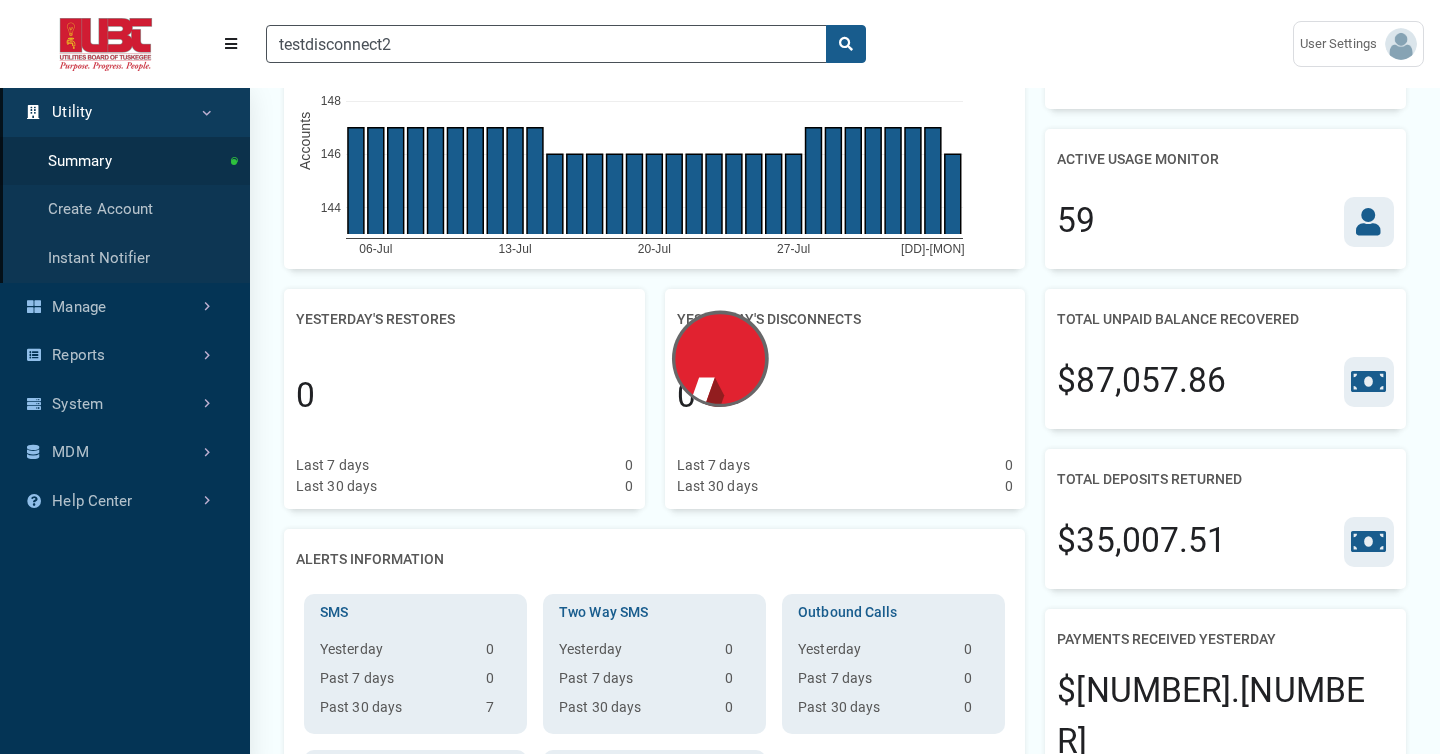 click on "testdisconnect2" at bounding box center [763, 44] 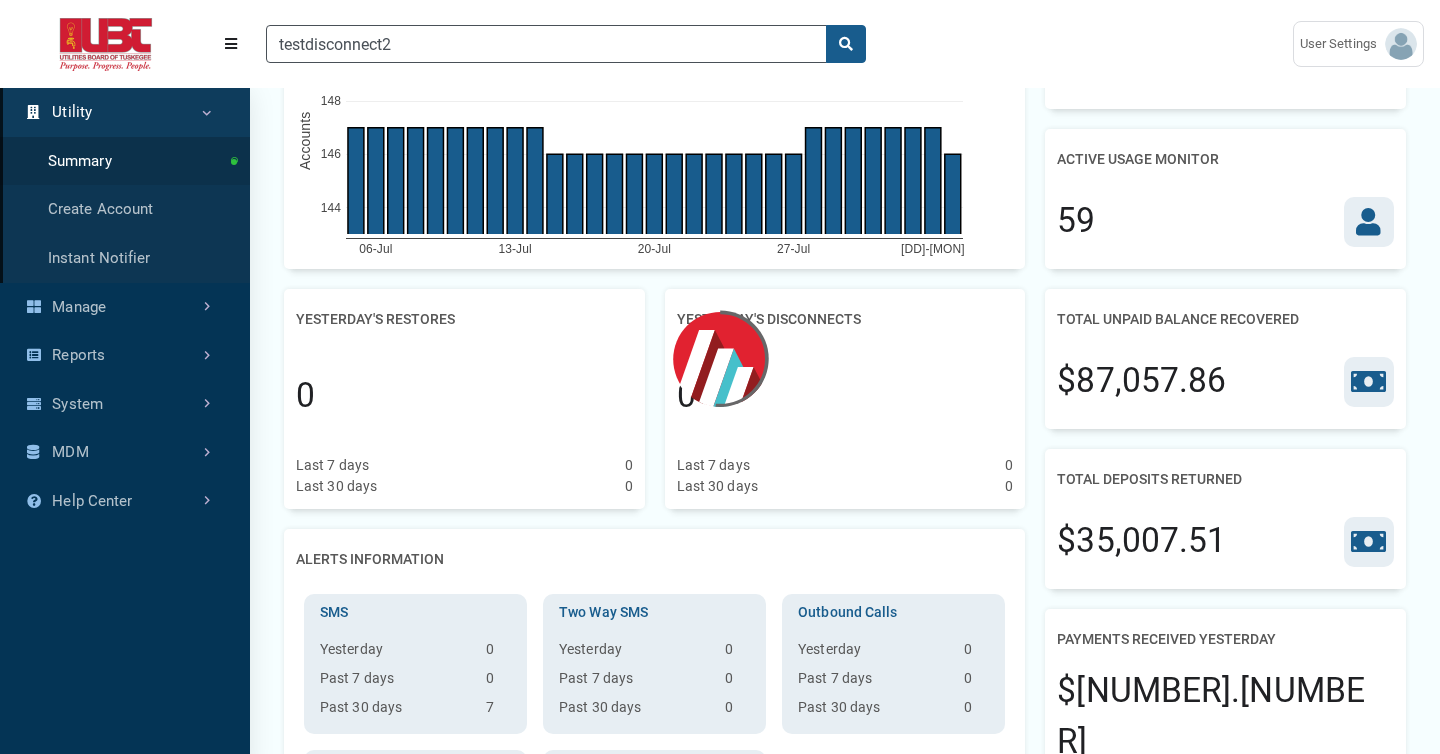 scroll, scrollTop: 0, scrollLeft: 0, axis: both 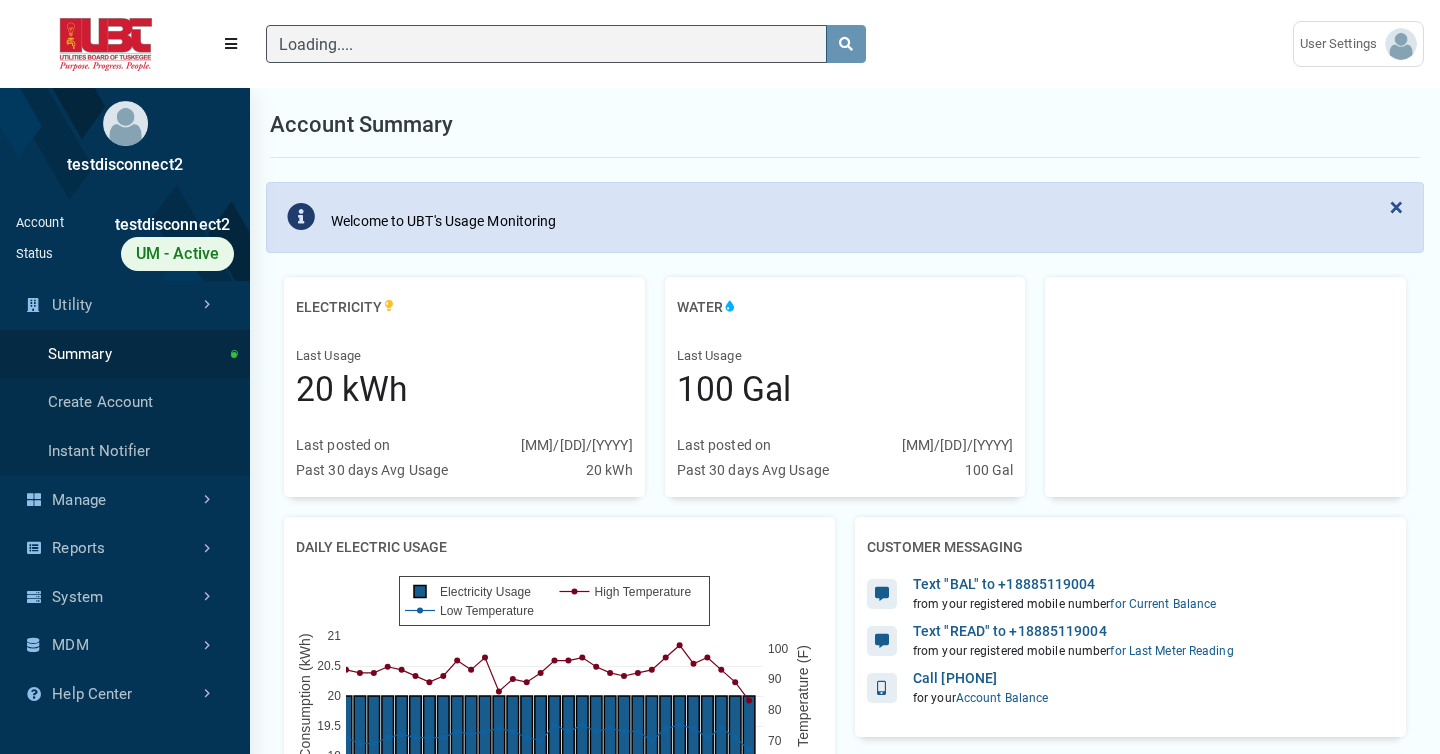 type 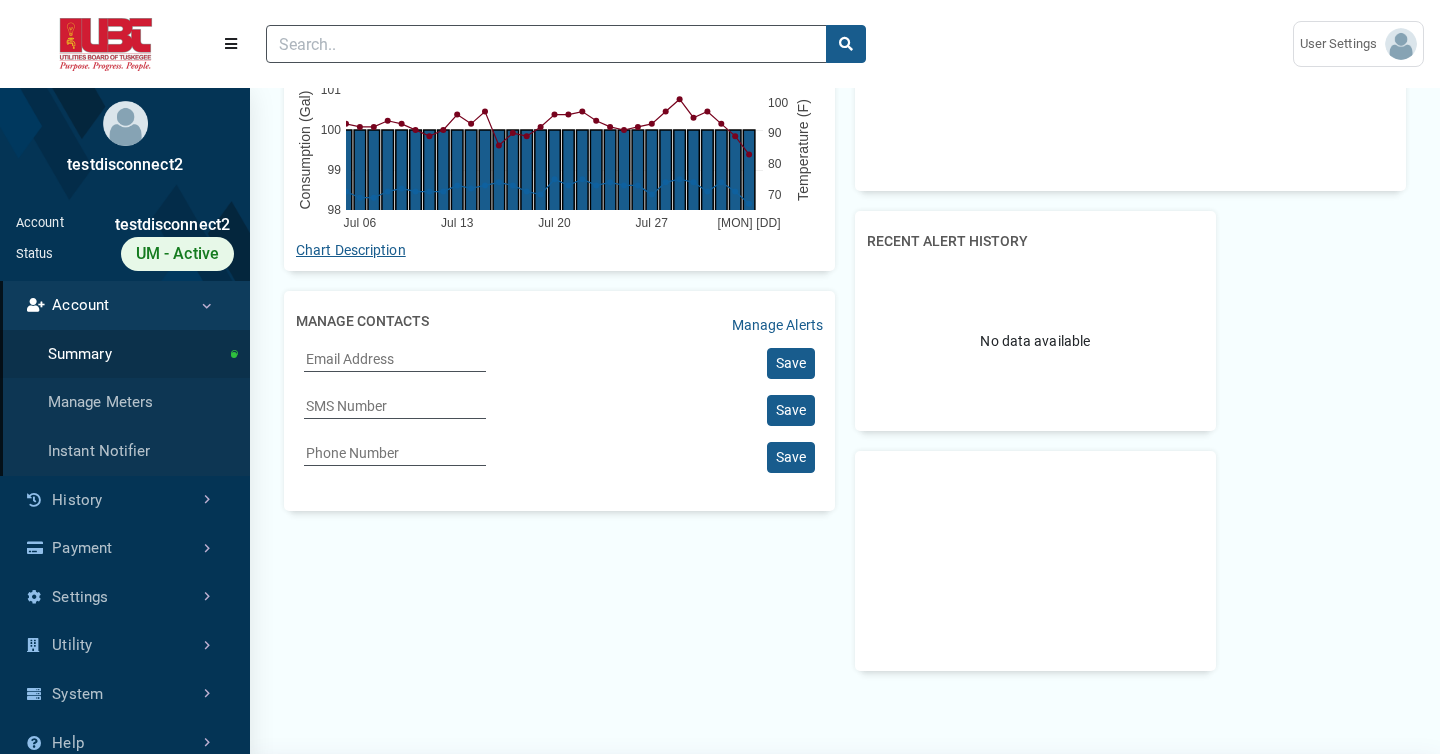 scroll, scrollTop: 954, scrollLeft: 0, axis: vertical 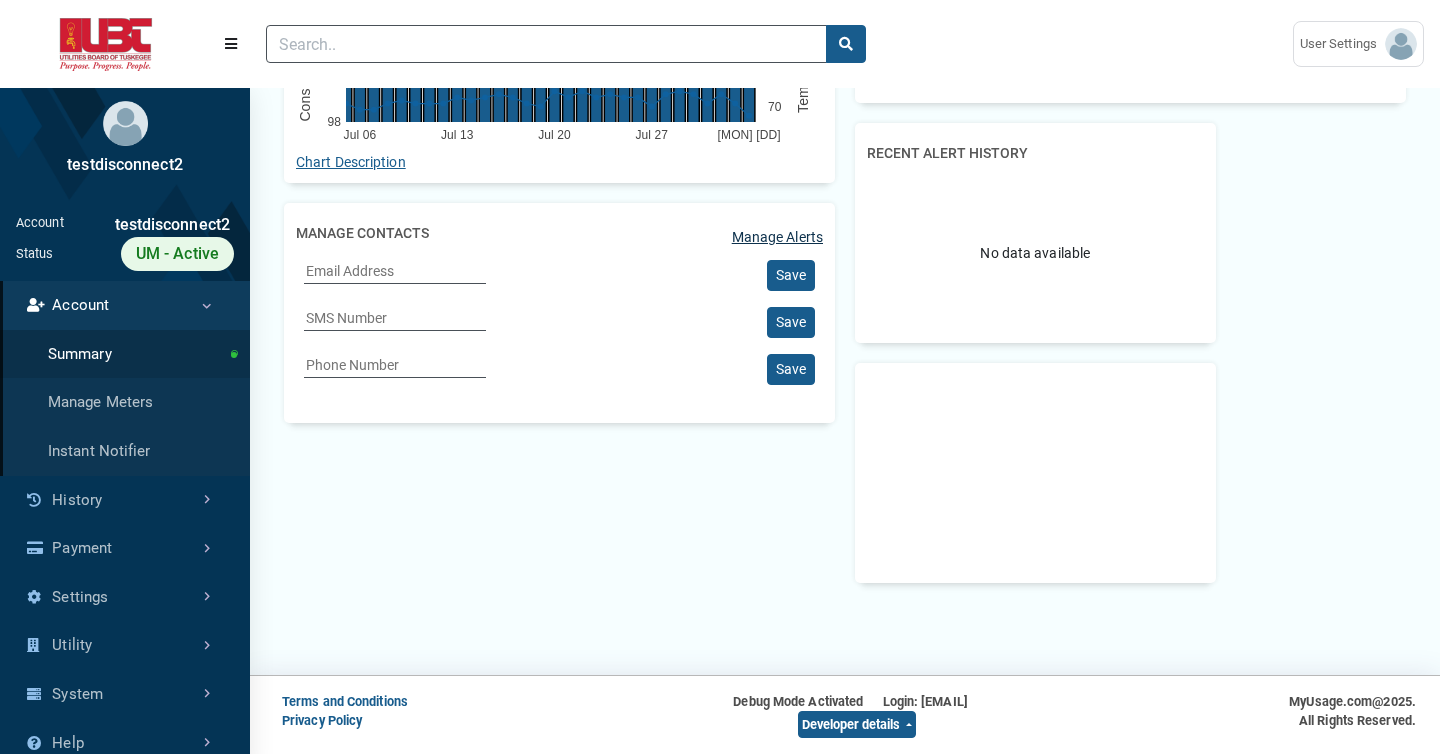 click on "Manage Alerts" at bounding box center [777, 237] 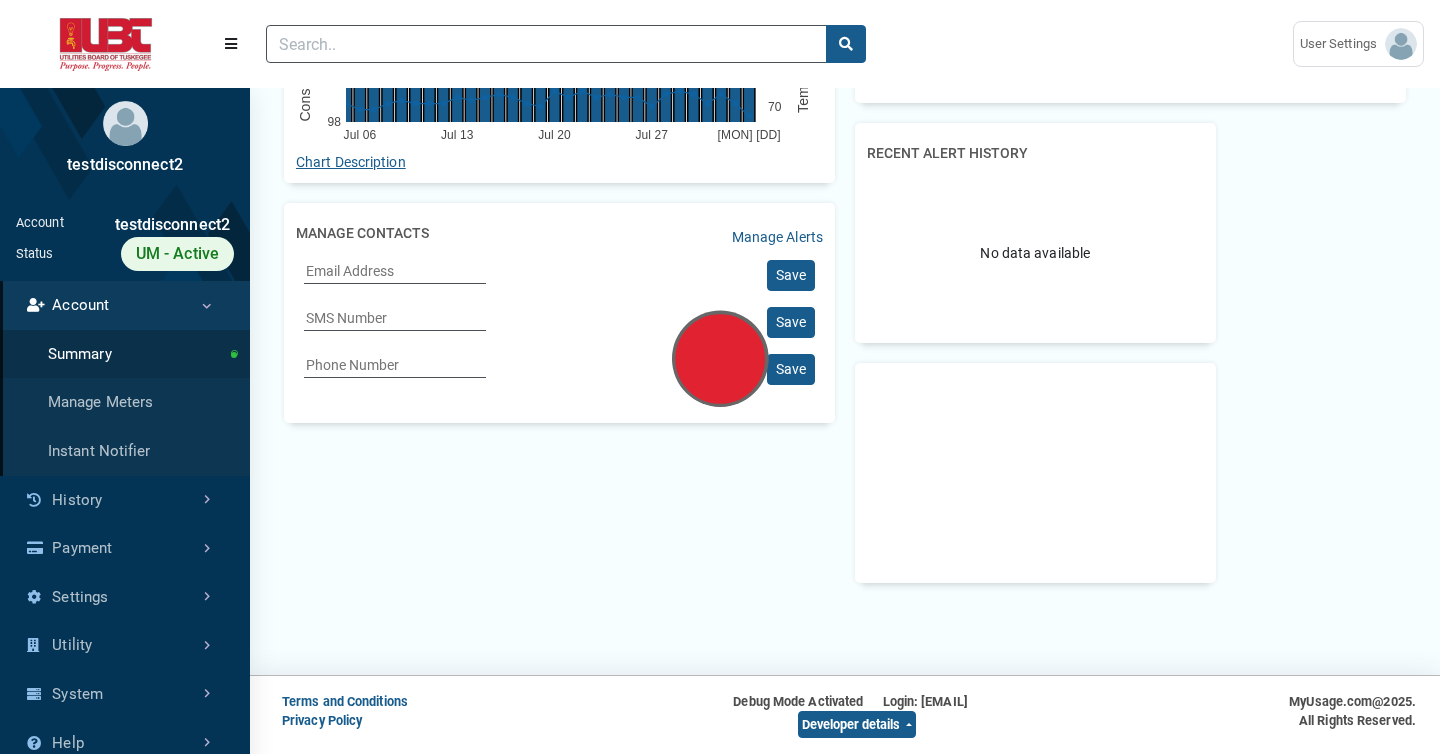scroll, scrollTop: 0, scrollLeft: 0, axis: both 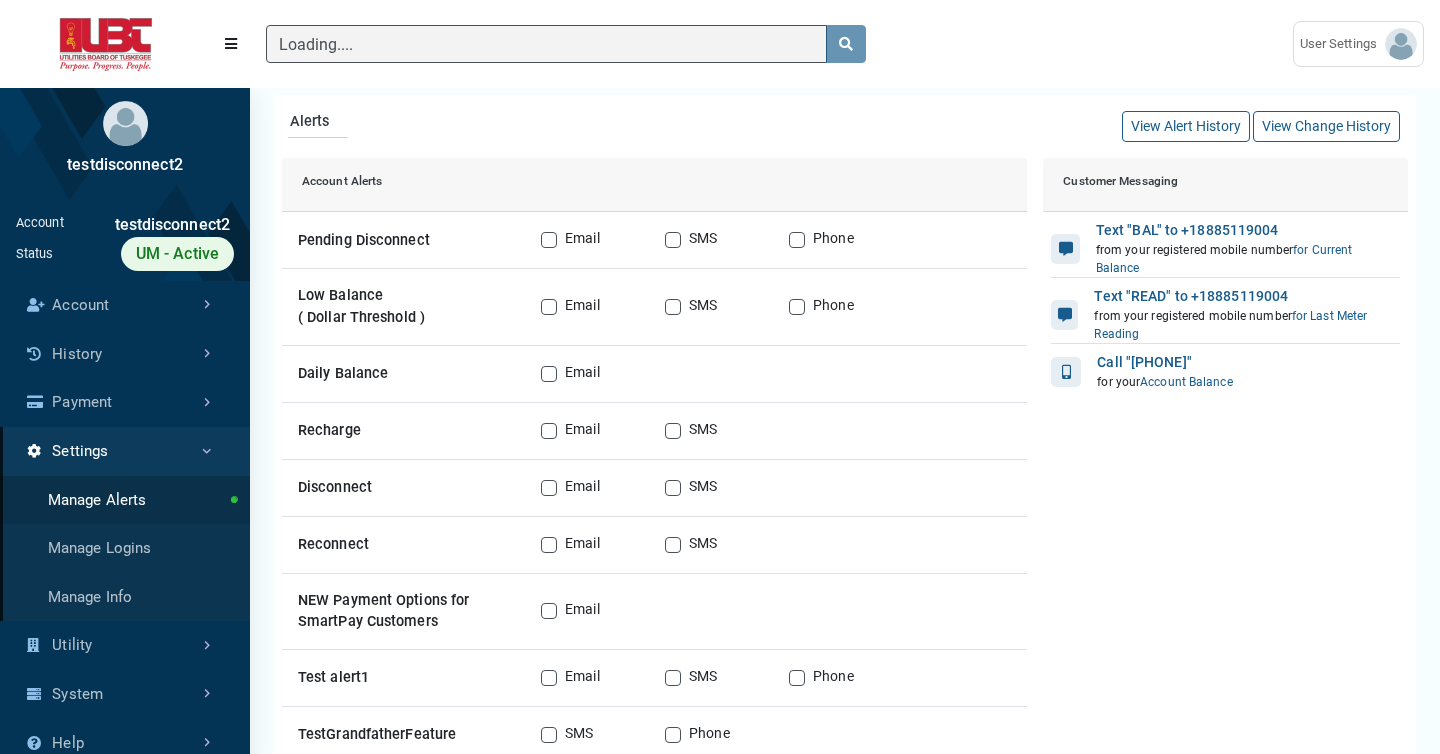 type 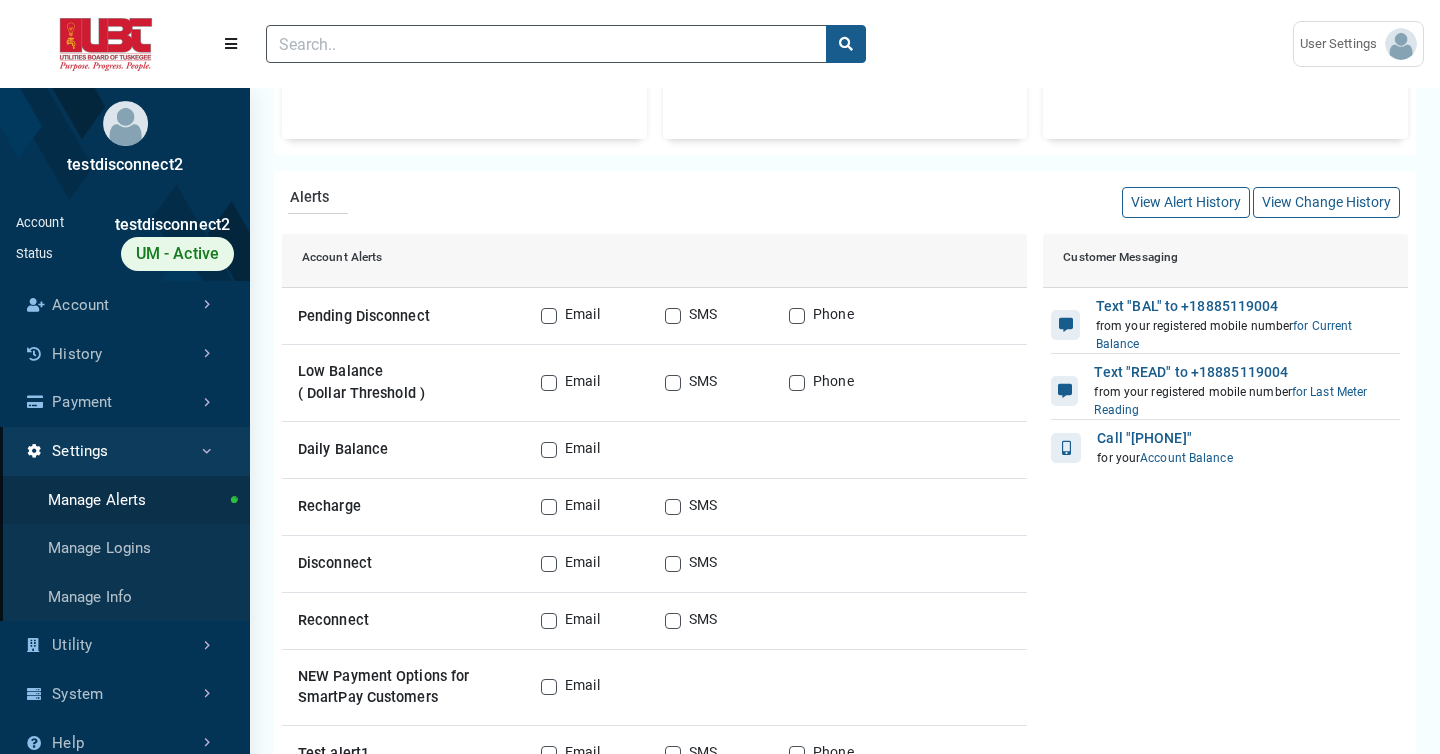 scroll, scrollTop: 0, scrollLeft: 0, axis: both 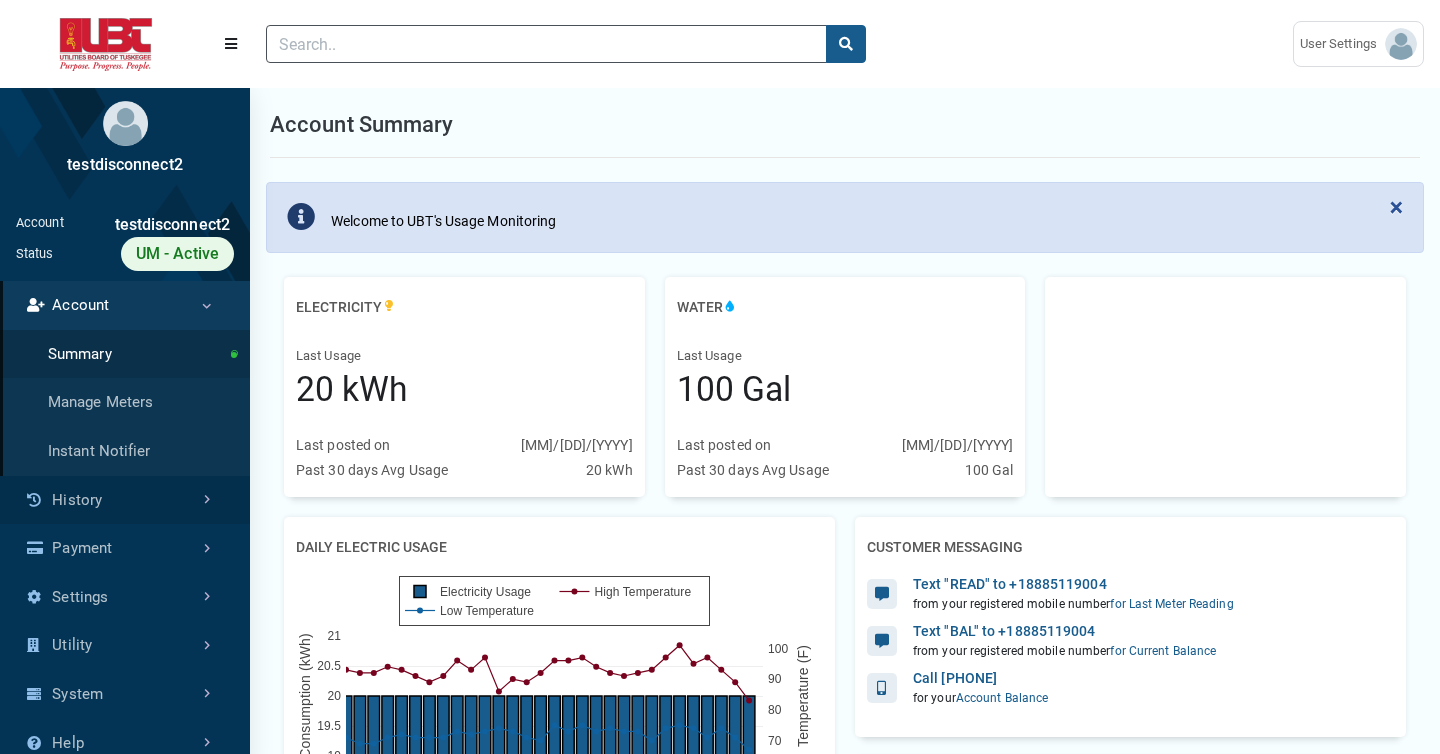 click on "History" at bounding box center (125, 500) 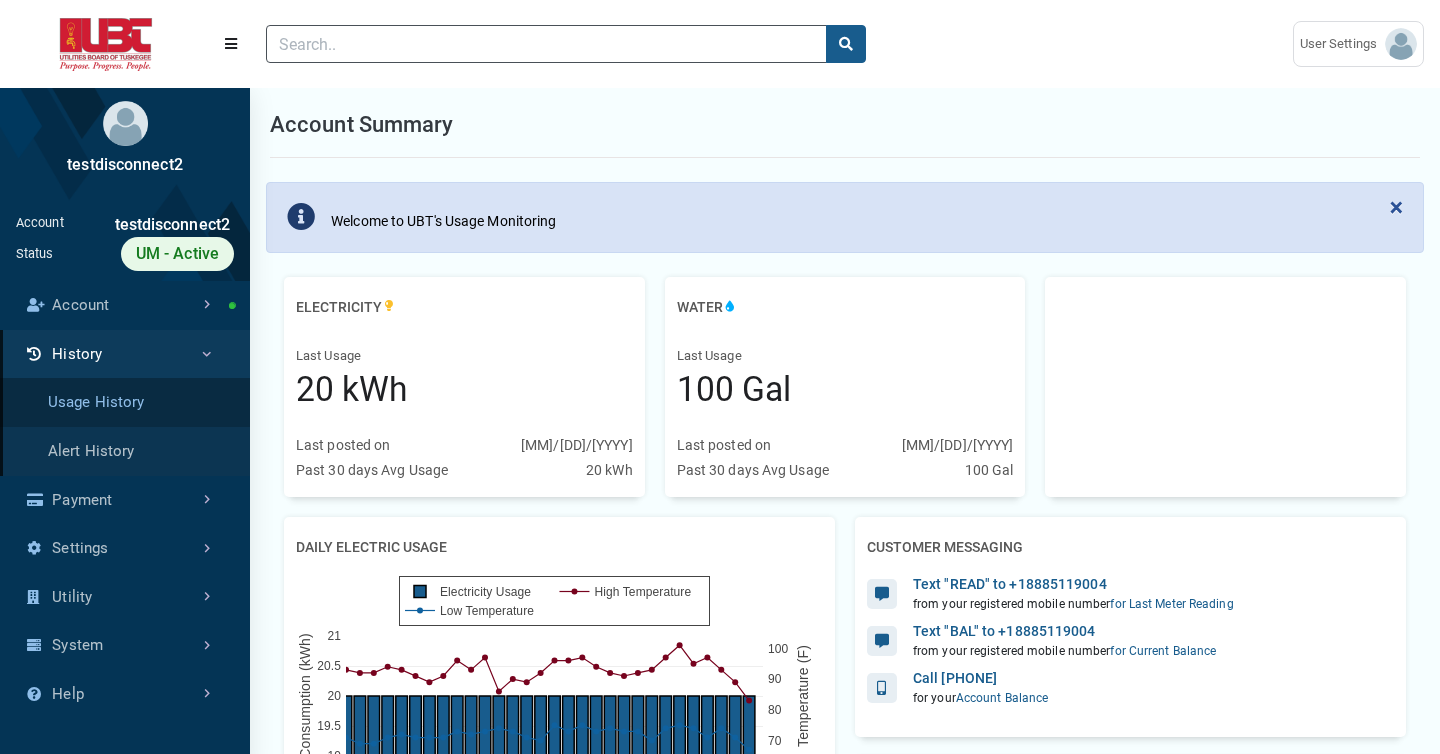 click on "Usage History" at bounding box center [125, 402] 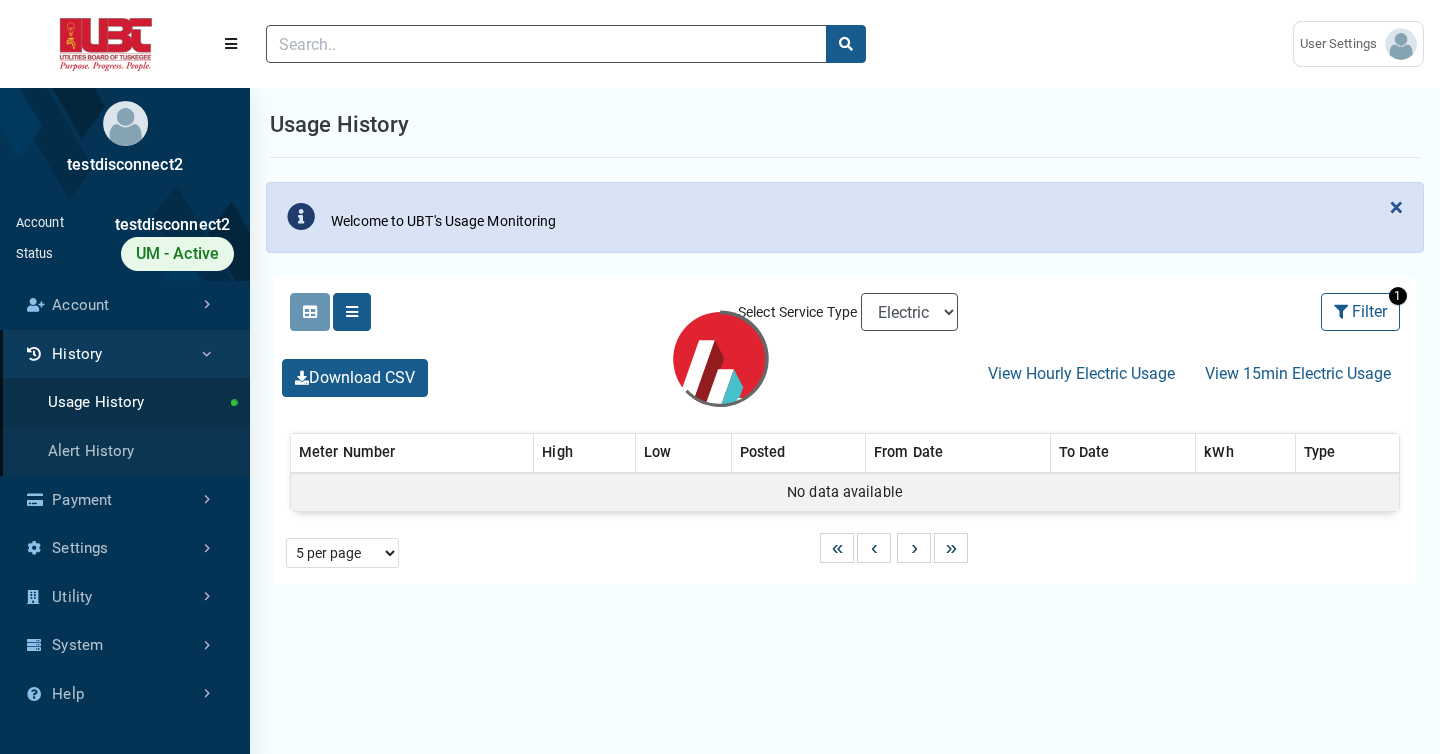 select on "25 per page" 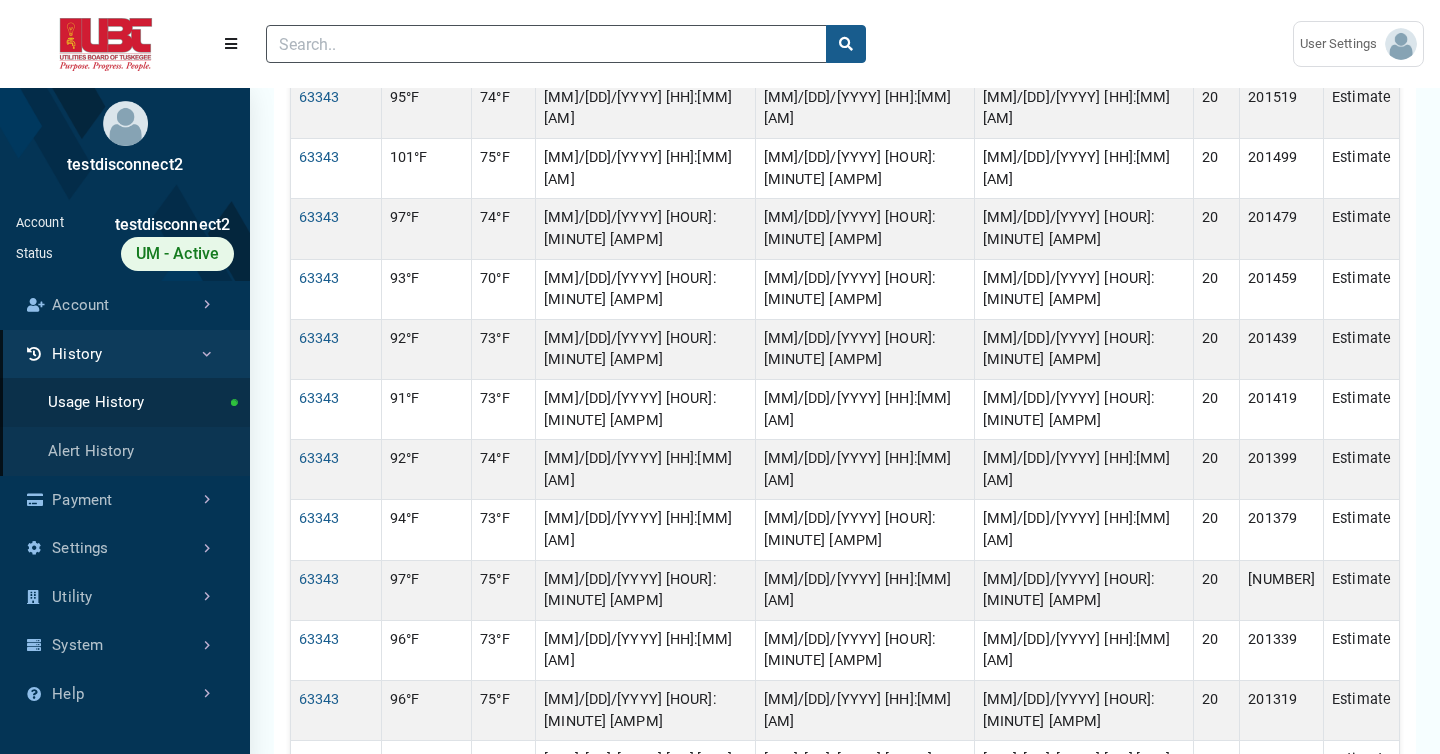 scroll, scrollTop: 953, scrollLeft: 0, axis: vertical 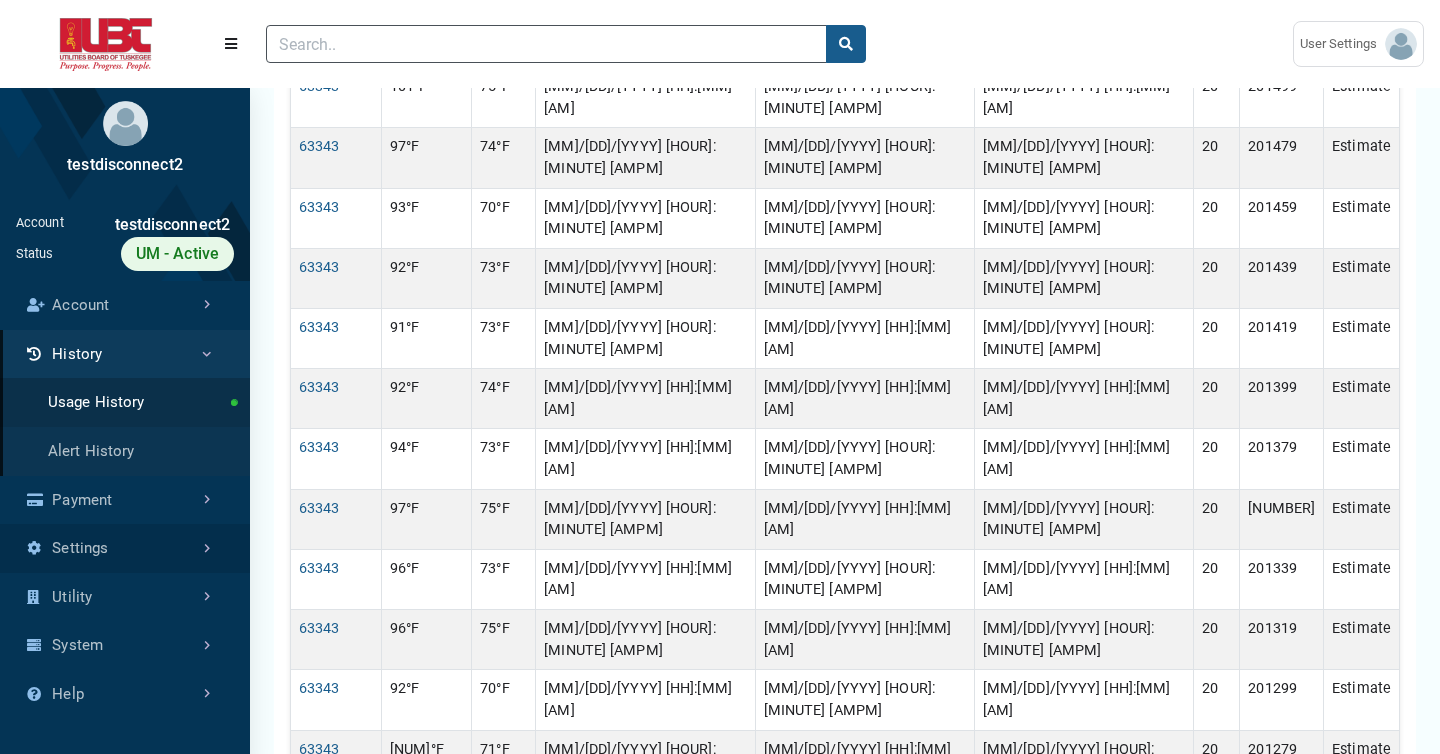 click on "Settings" at bounding box center (125, 548) 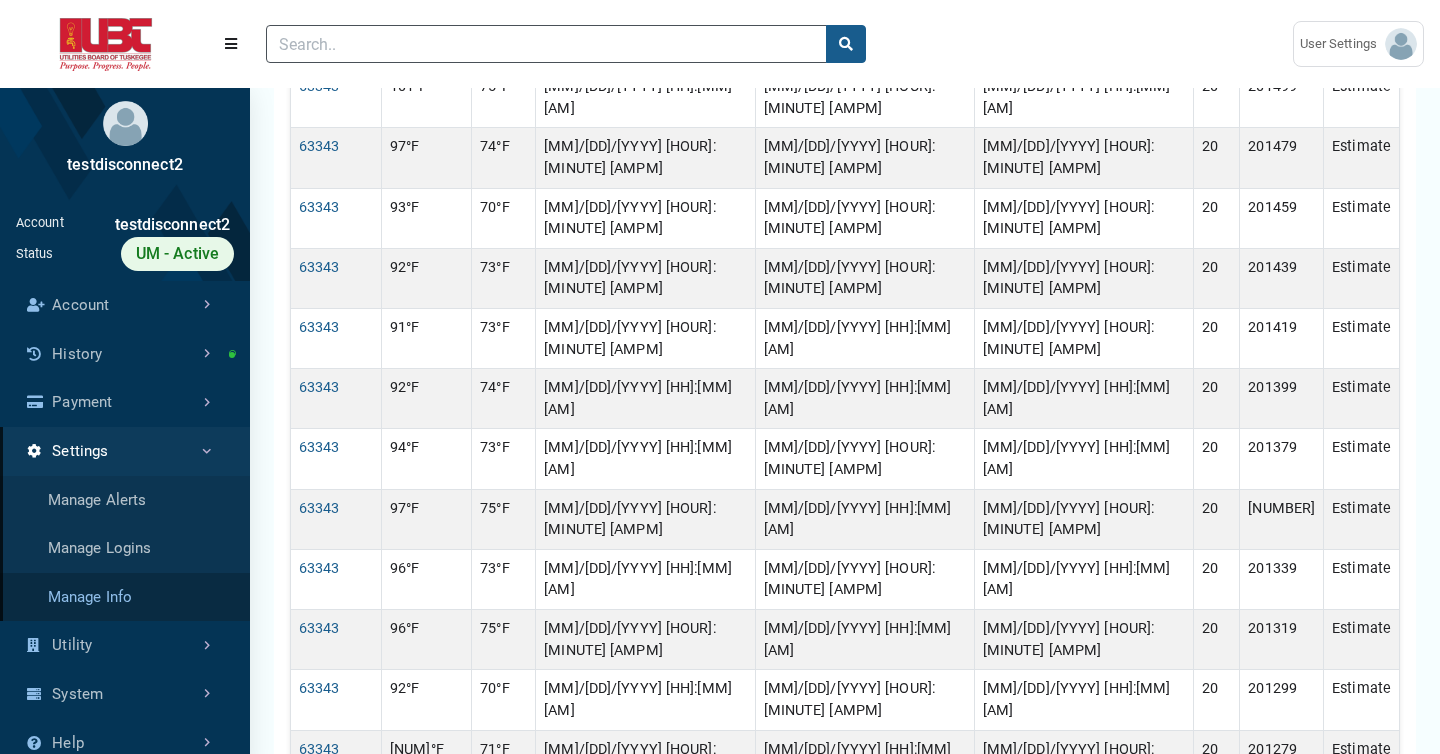 click on "Manage Info" at bounding box center [125, 597] 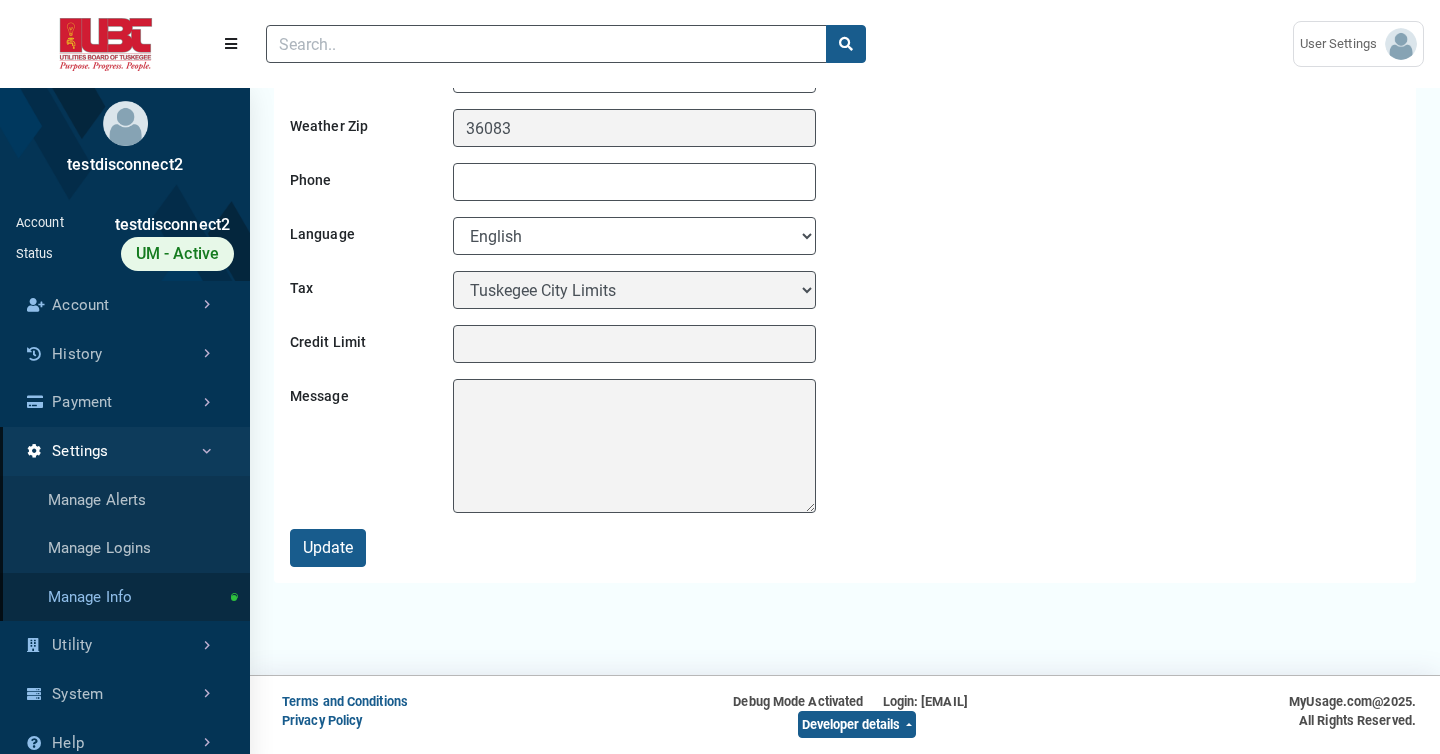scroll, scrollTop: 0, scrollLeft: 0, axis: both 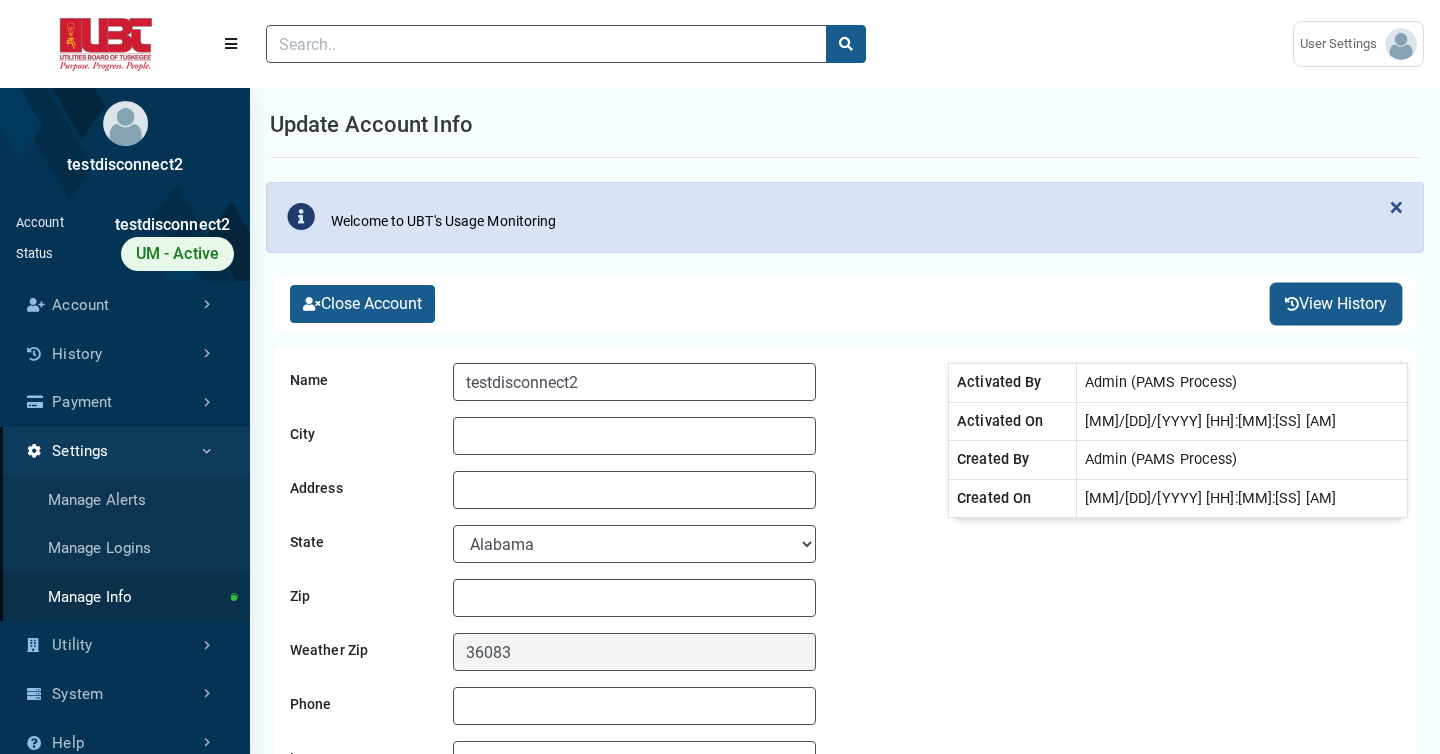 click on "View History" at bounding box center [1336, 304] 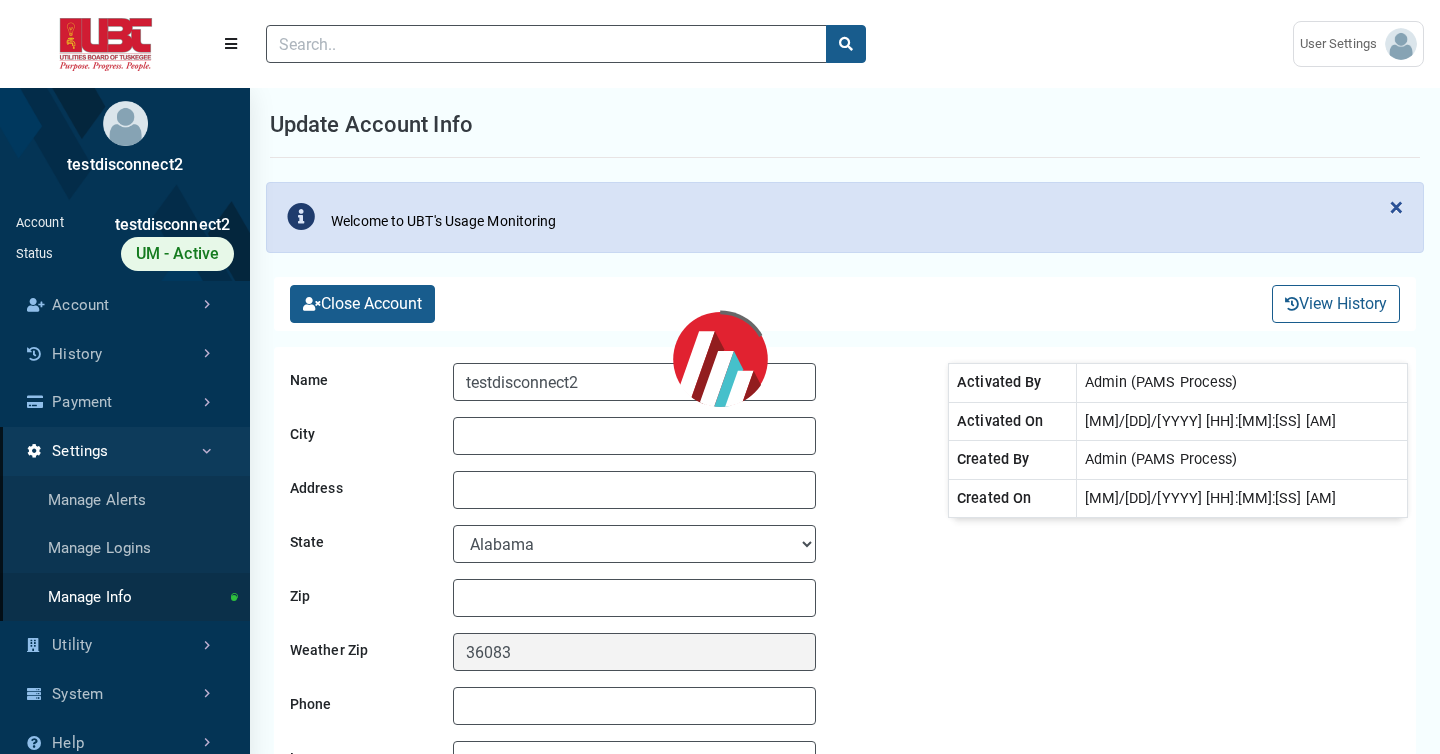 select on "25 per page" 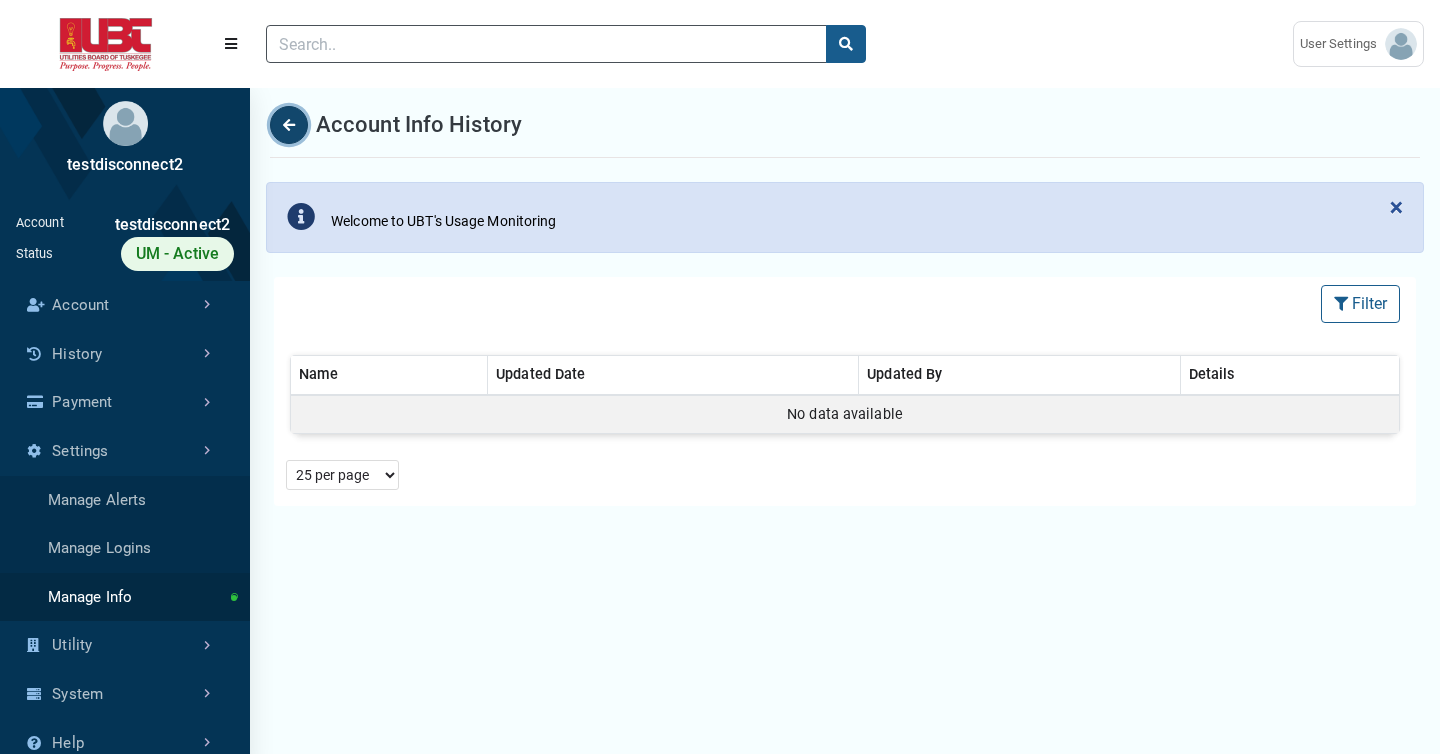 click at bounding box center [289, 125] 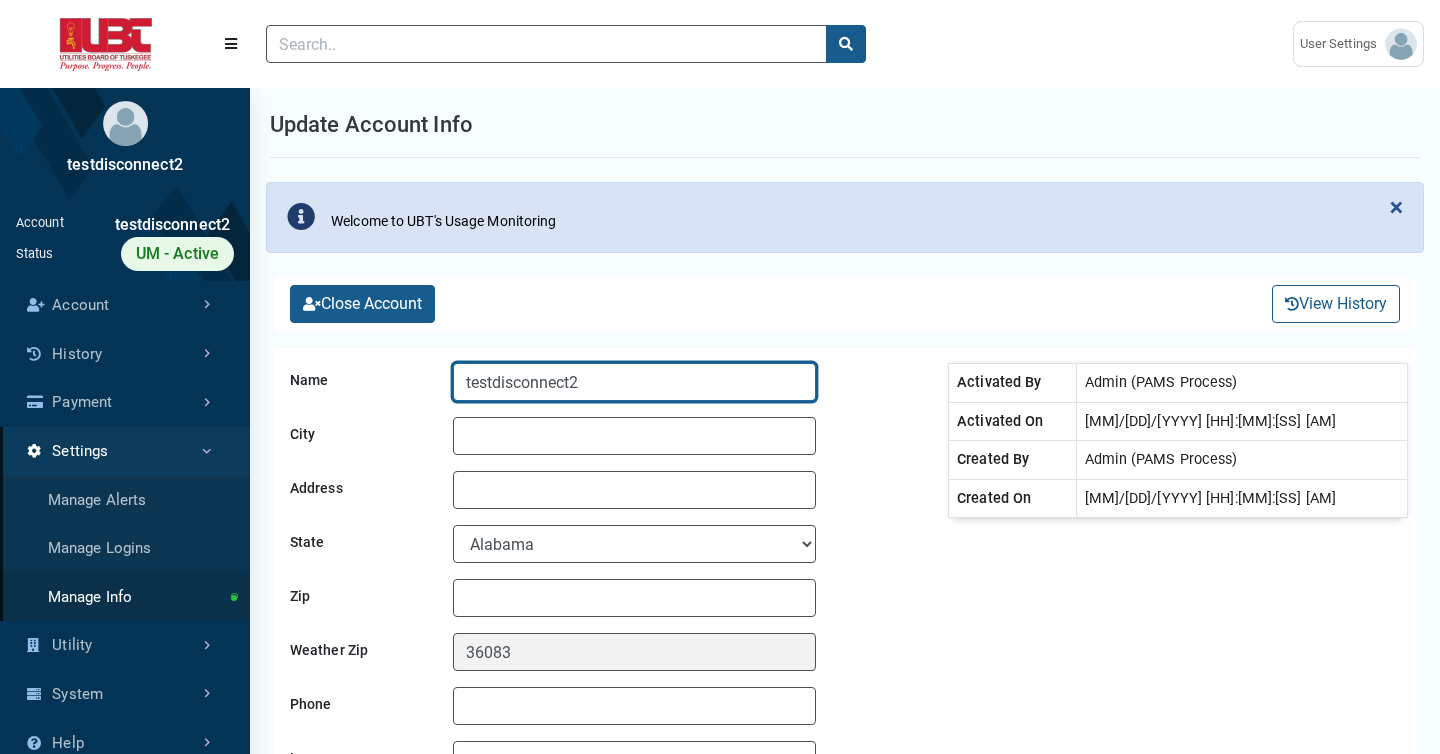 click on "testdisconnect2" at bounding box center (634, 382) 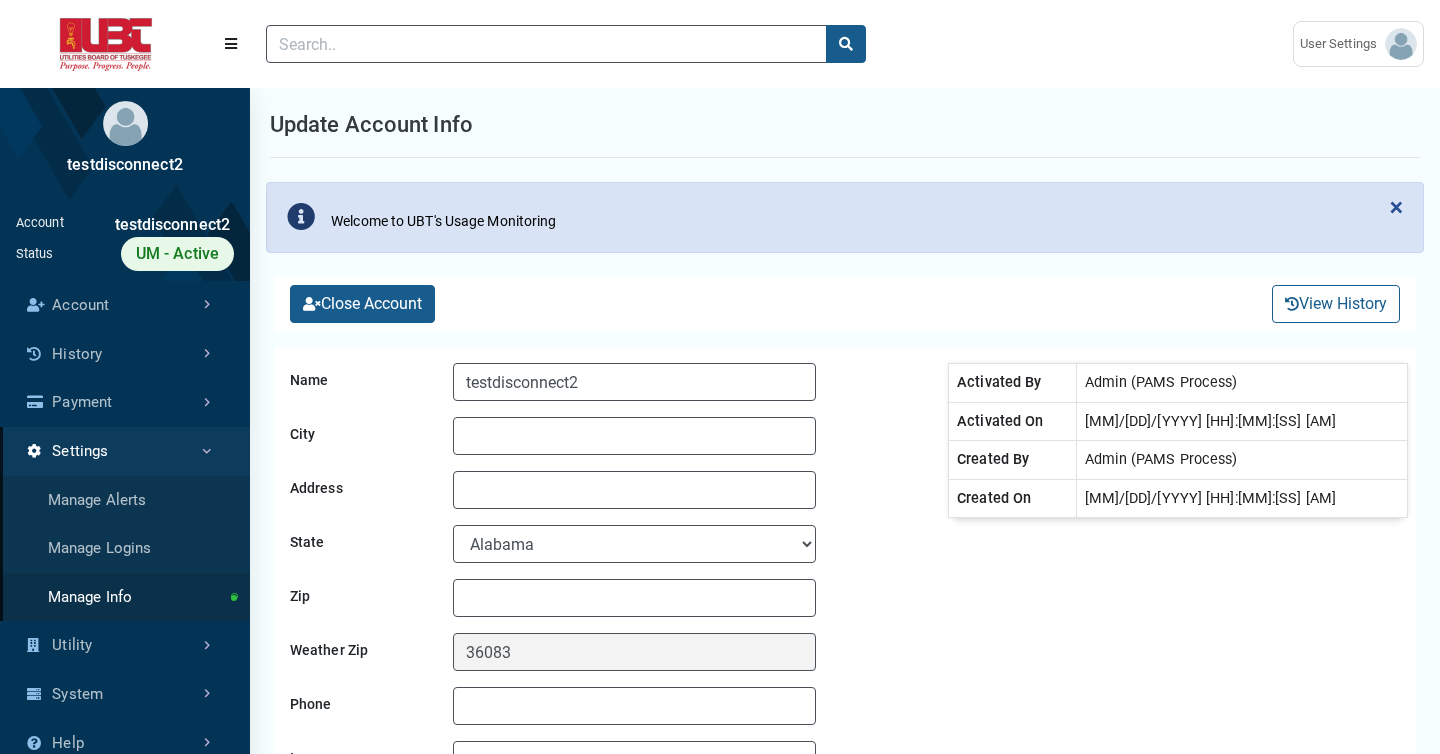 click on "Welcome to UBT's Usage Monitoring" at bounding box center [845, 225] 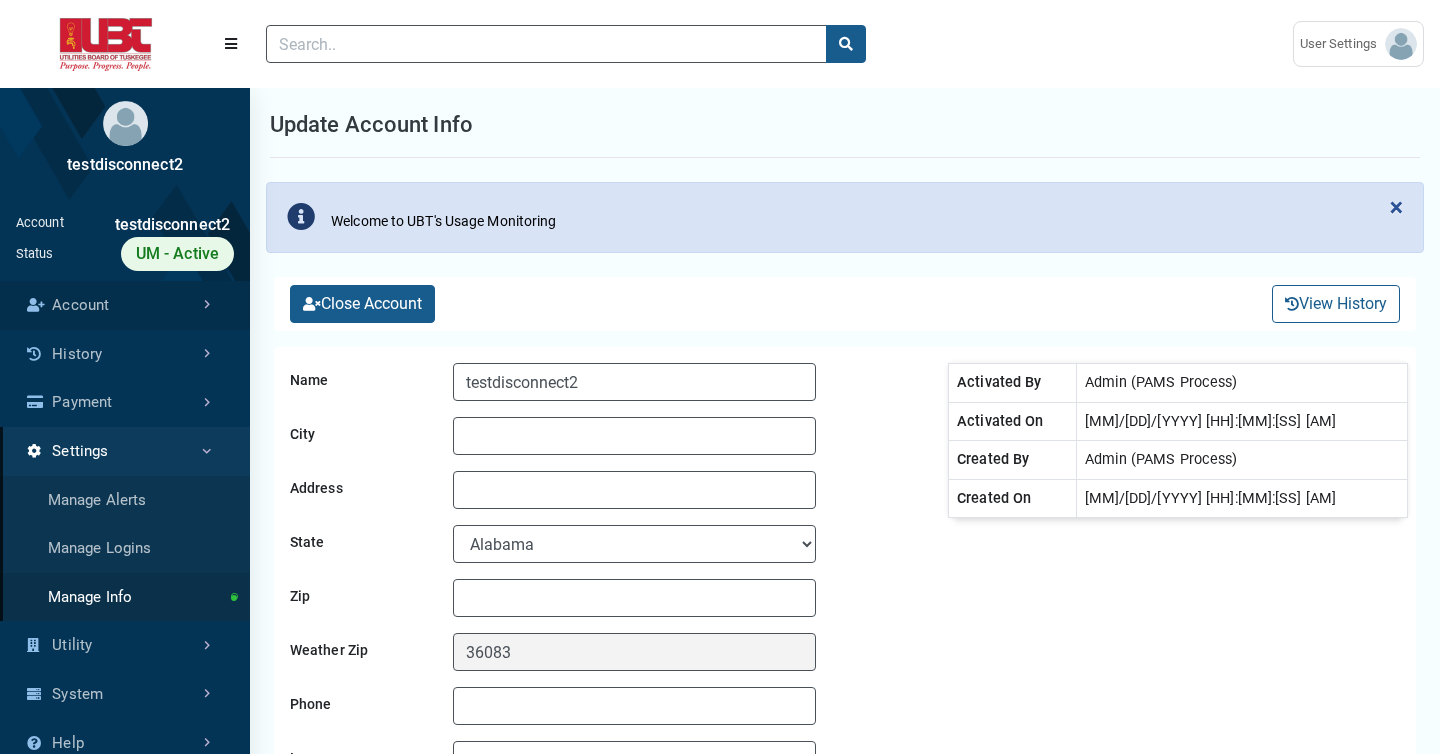 click on "Account" at bounding box center [125, 305] 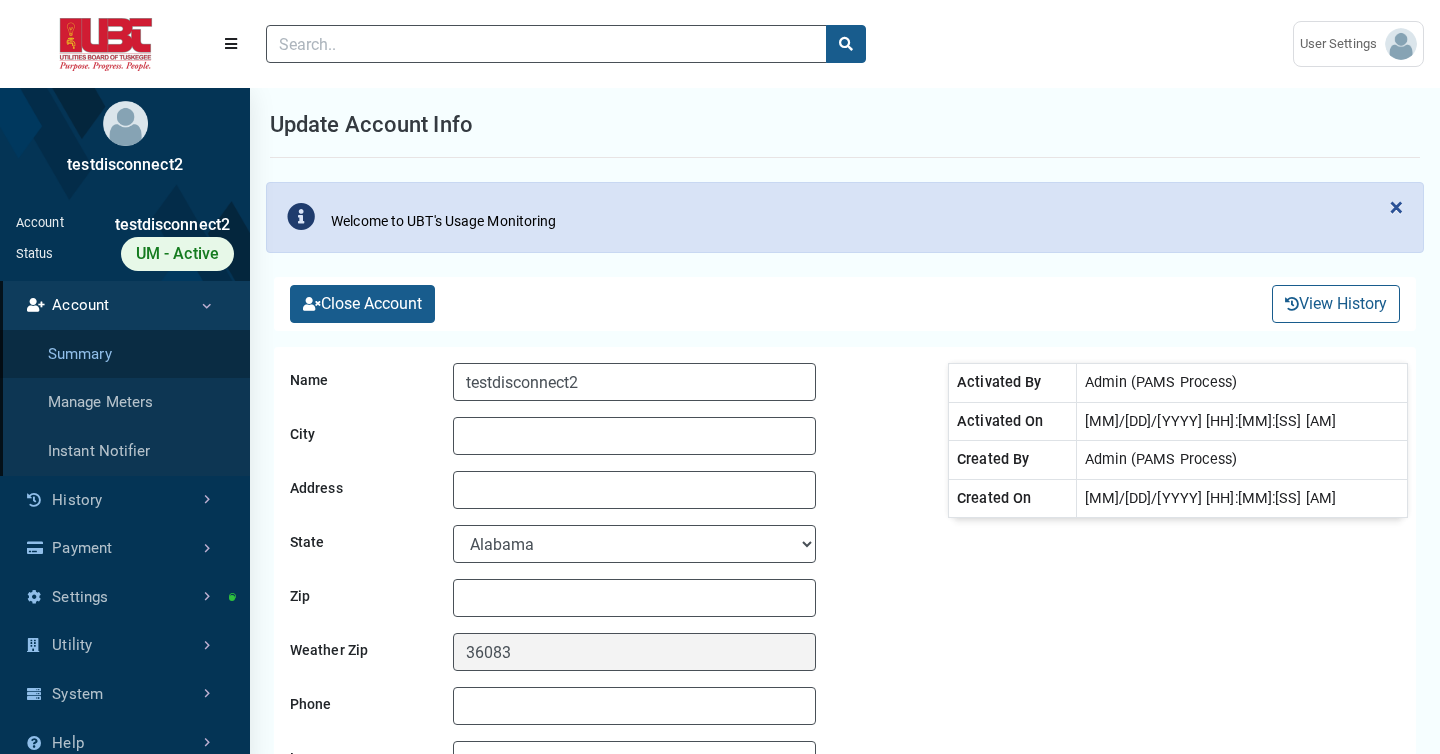 click on "Summary" at bounding box center [125, 354] 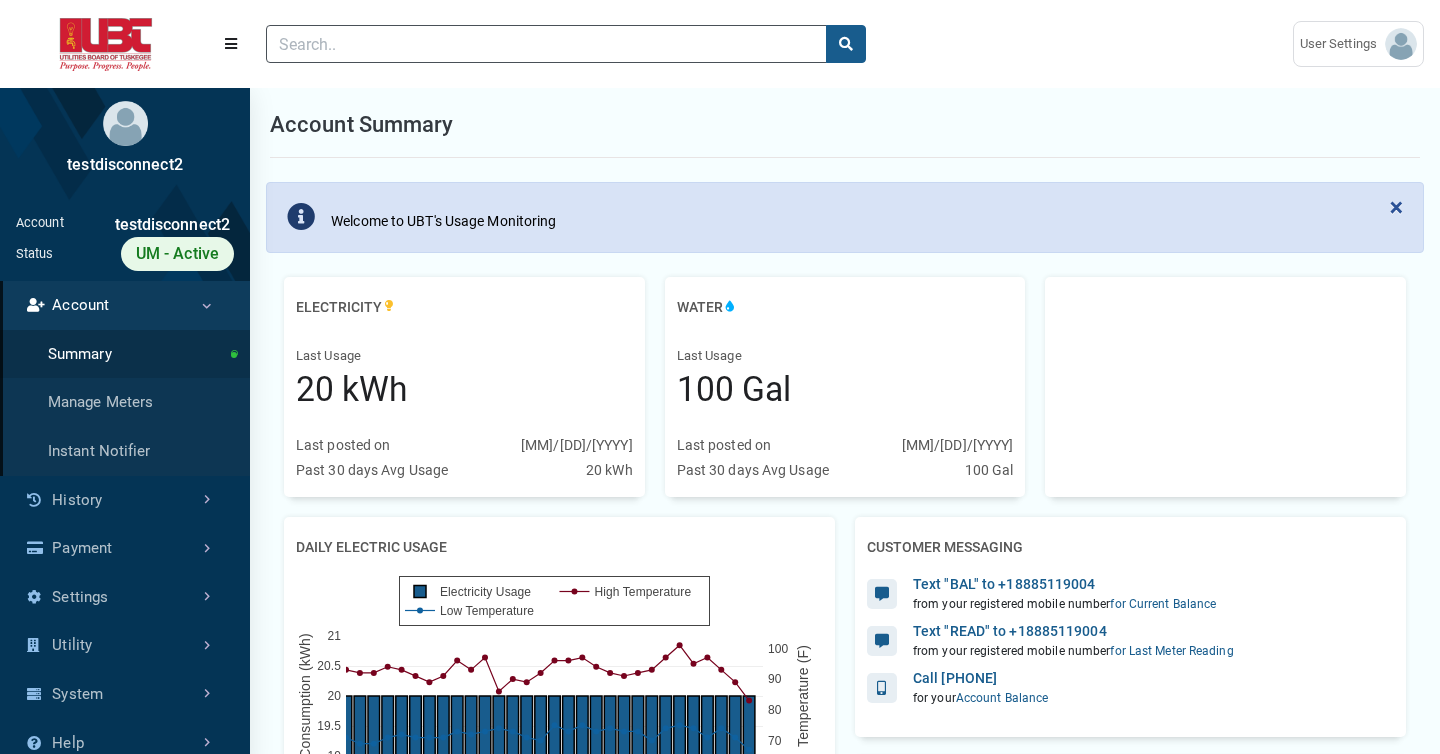click on "testdisconnect2" at bounding box center (149, 225) 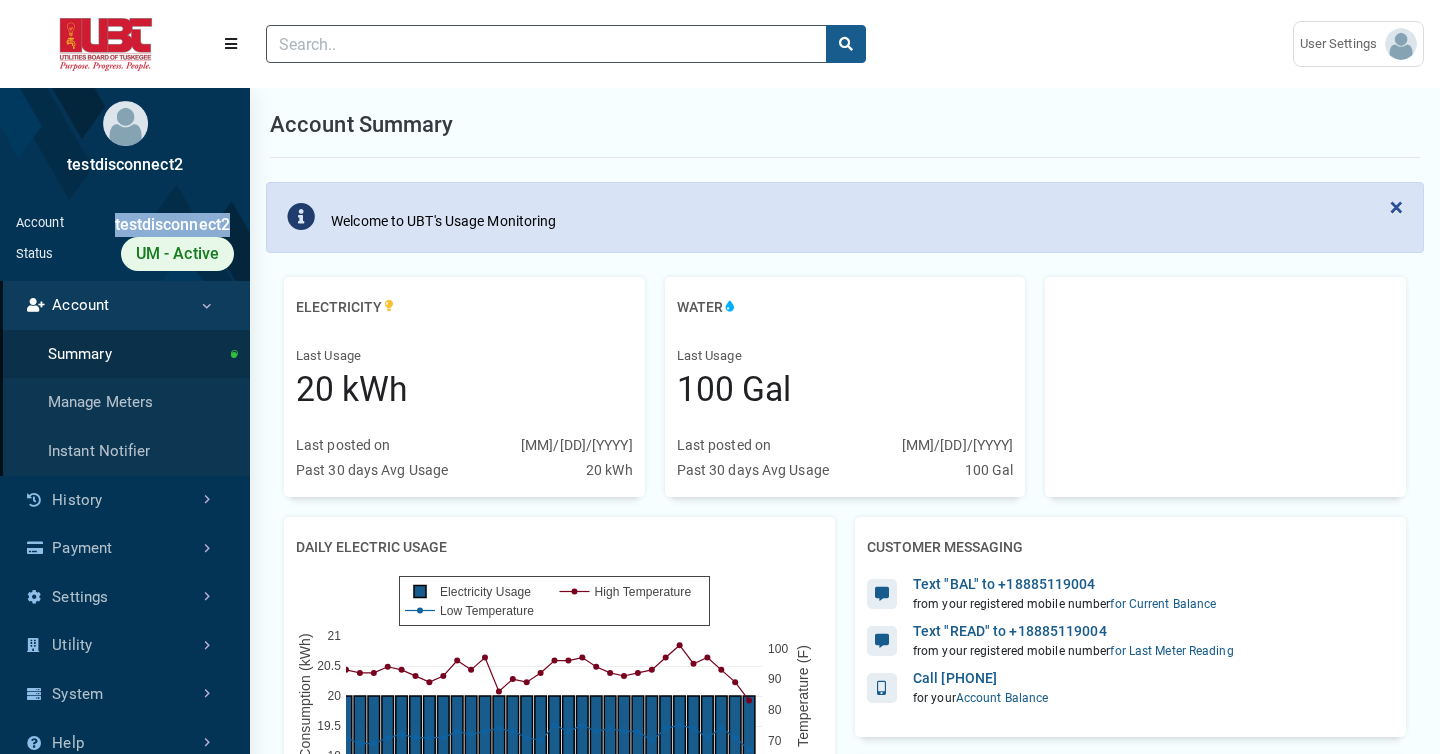click on "testdisconnect2" at bounding box center (149, 225) 